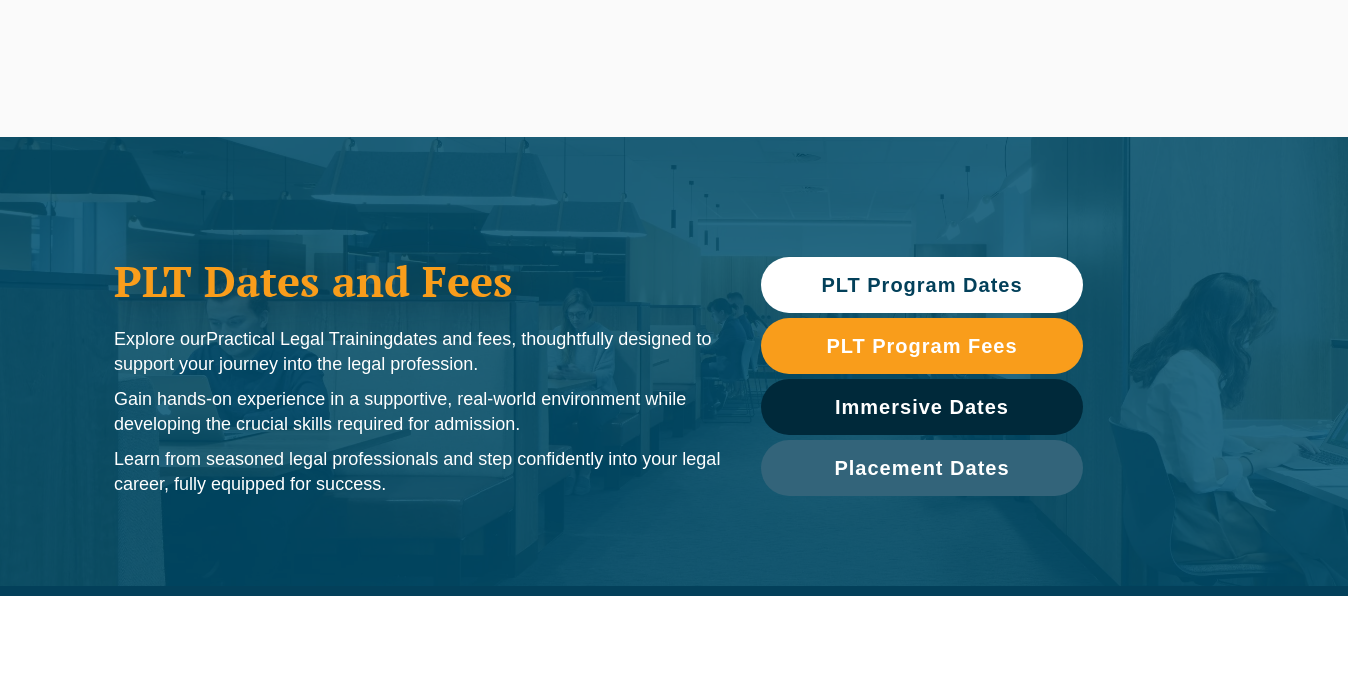scroll, scrollTop: 596, scrollLeft: 0, axis: vertical 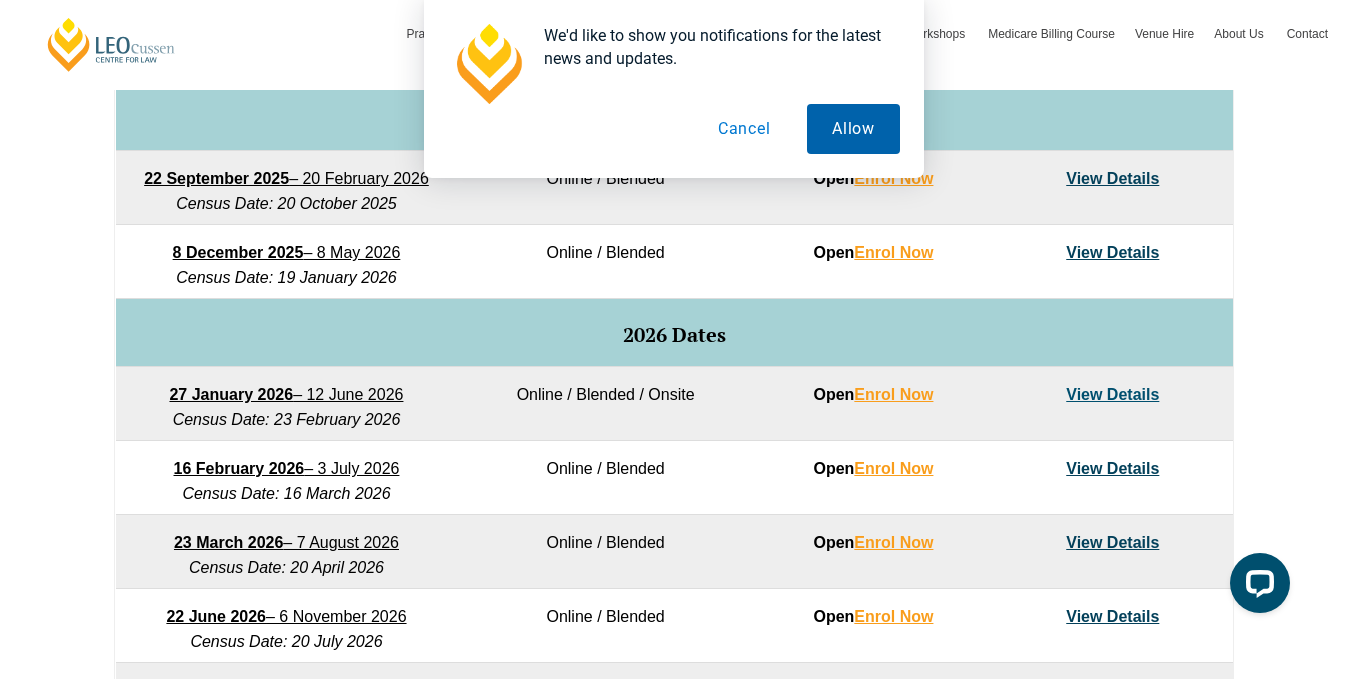 click on "Allow" at bounding box center (853, 129) 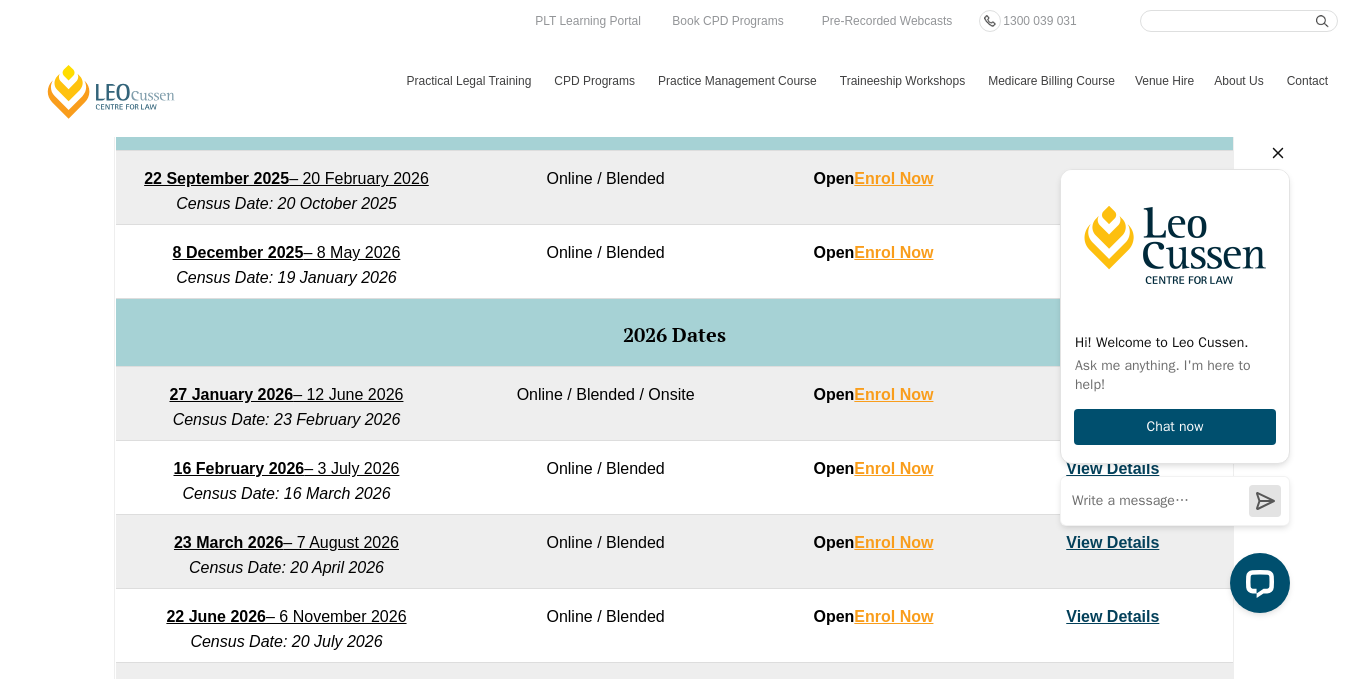 click 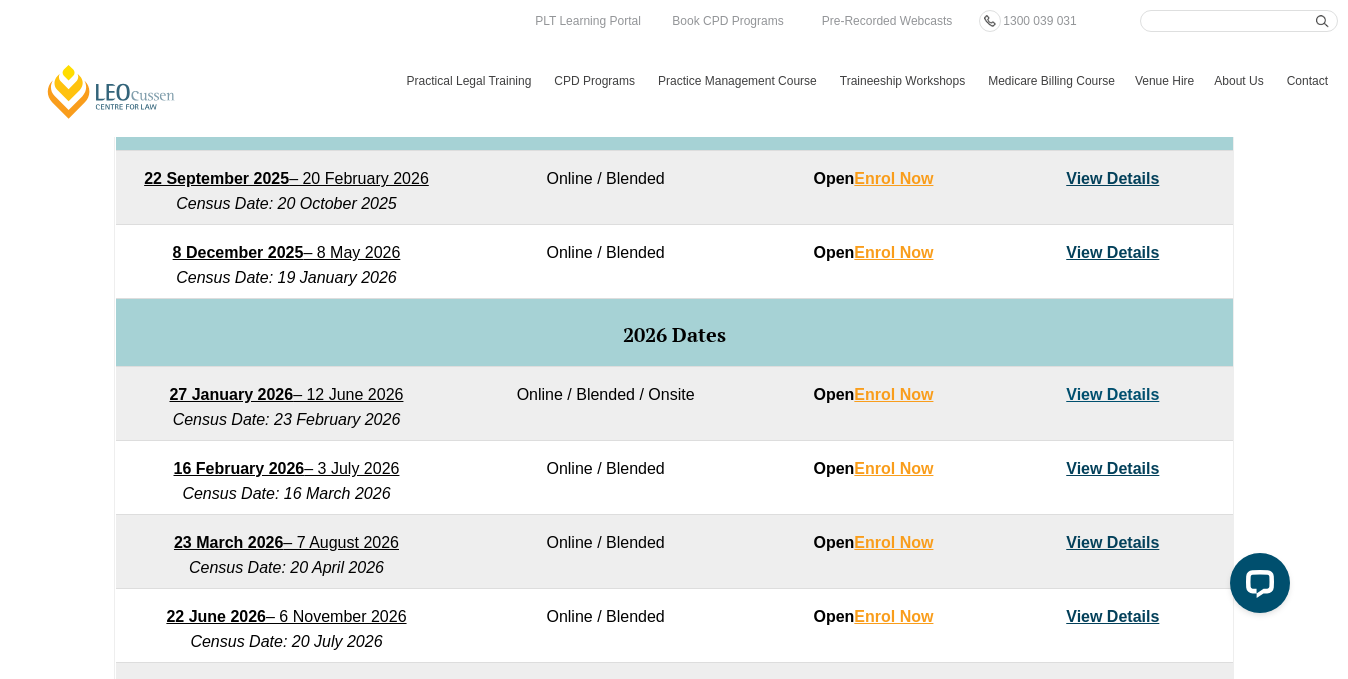 click on "View Details" at bounding box center (1112, 394) 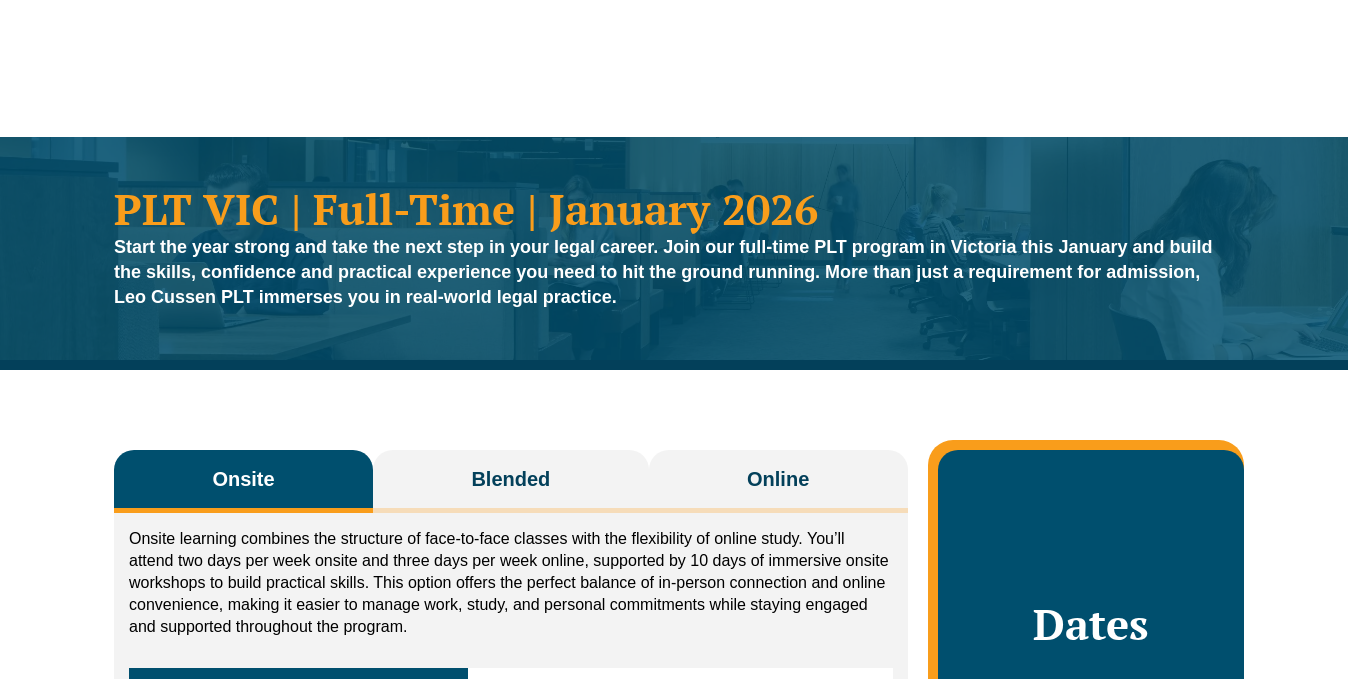 scroll, scrollTop: 0, scrollLeft: 0, axis: both 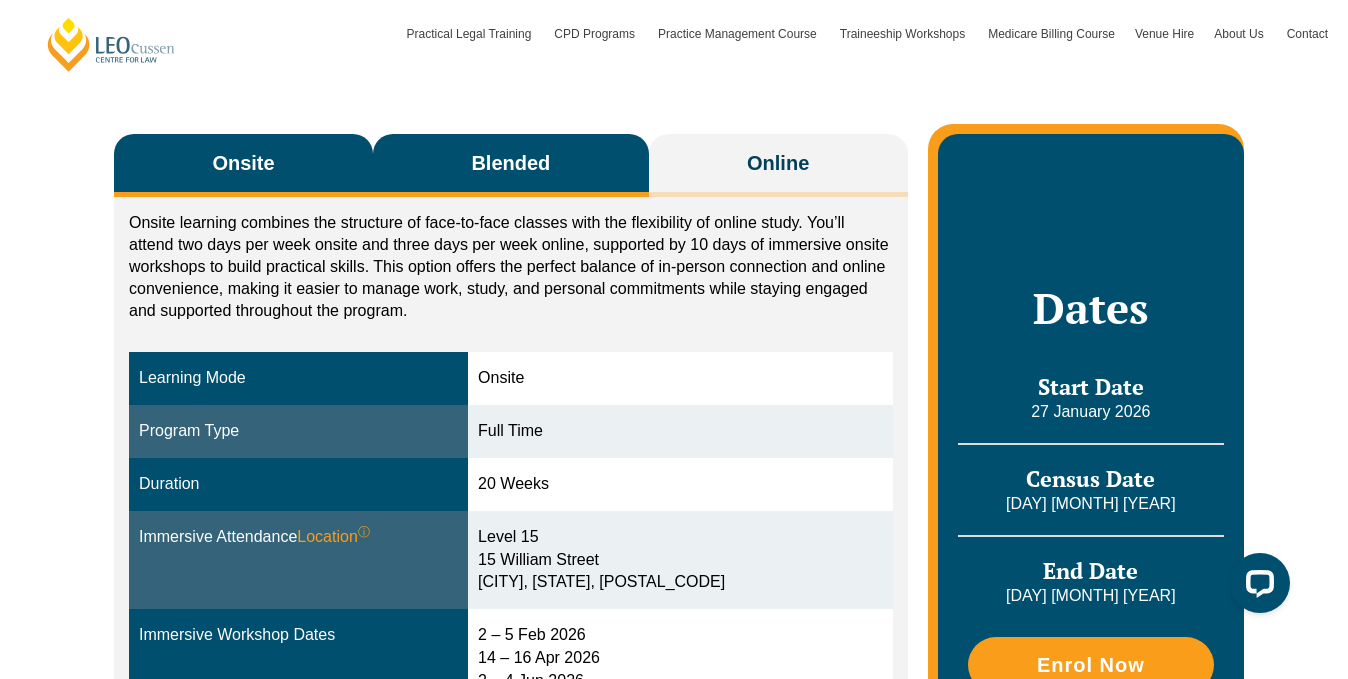 click on "Blended" at bounding box center [510, 163] 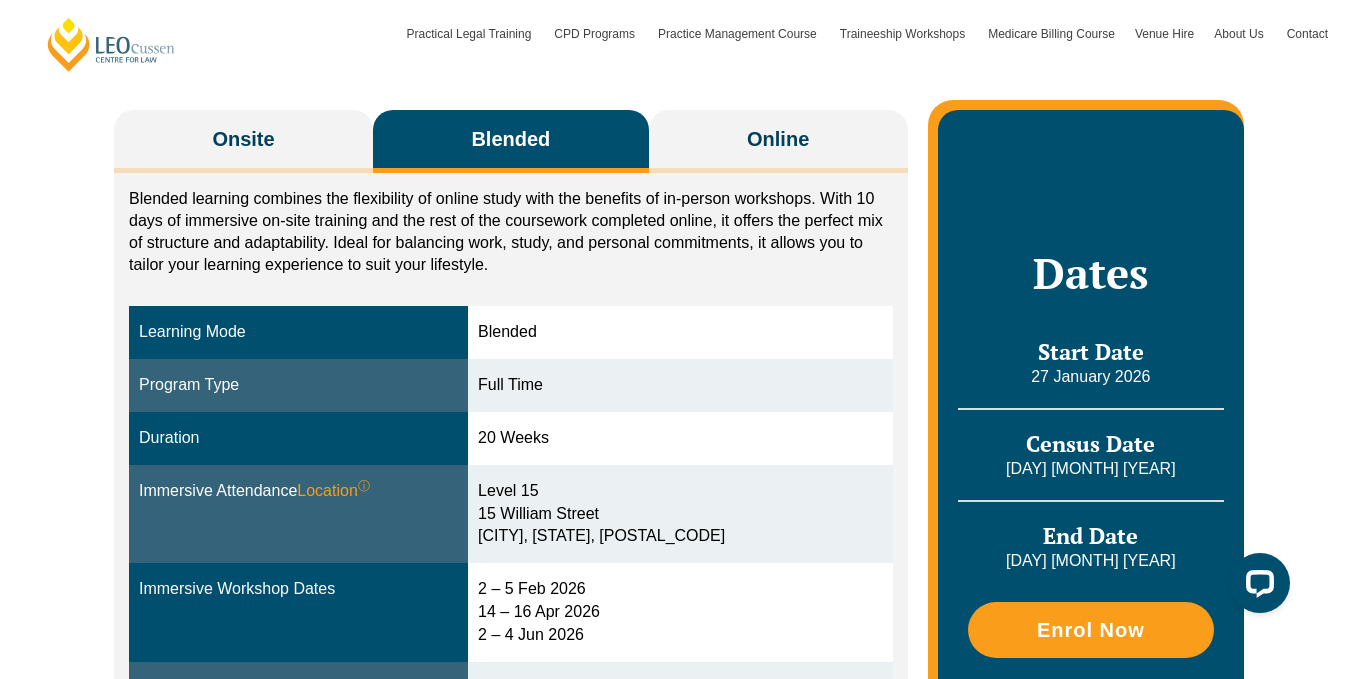 scroll, scrollTop: 336, scrollLeft: 0, axis: vertical 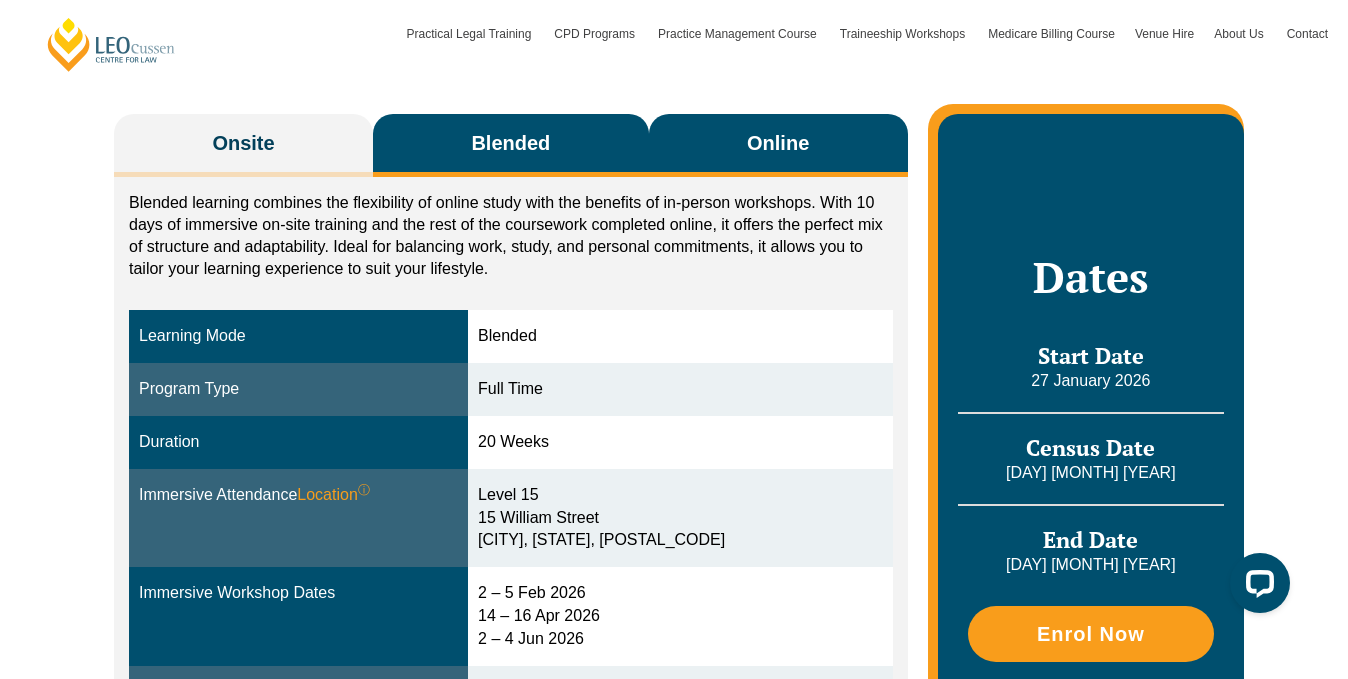 click on "Online" at bounding box center (778, 143) 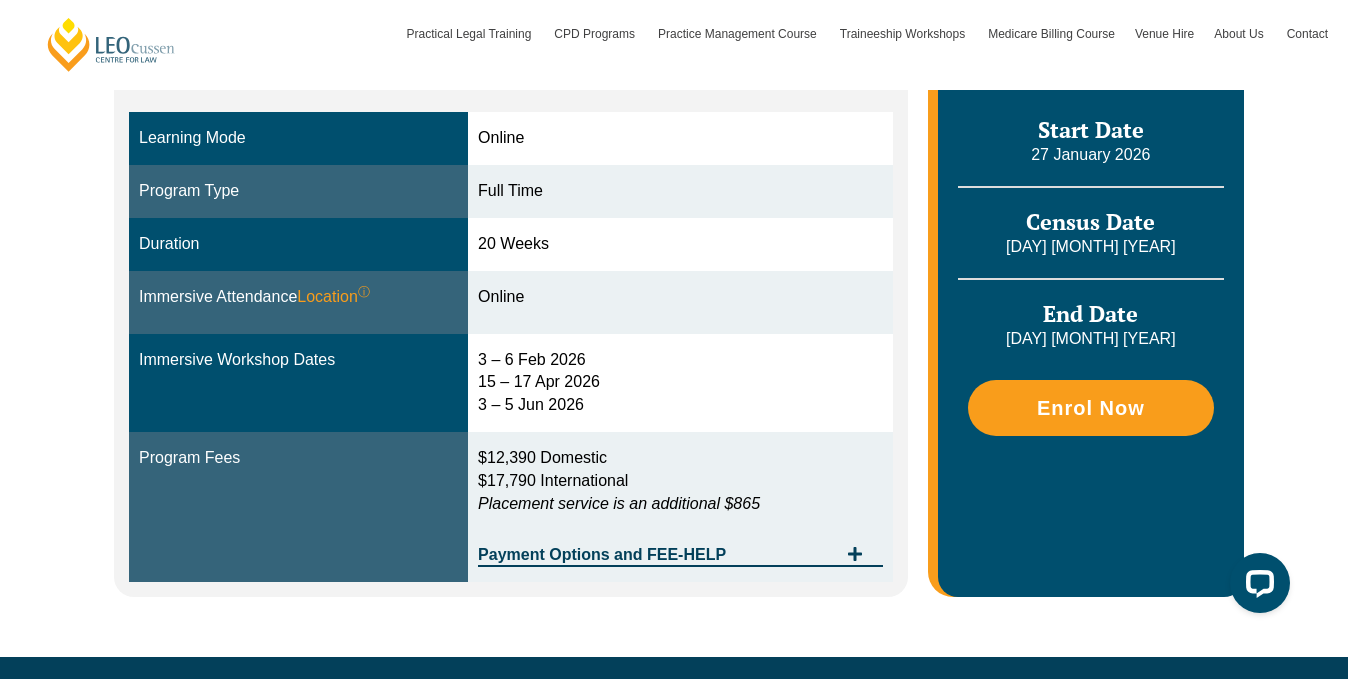 scroll, scrollTop: 555, scrollLeft: 0, axis: vertical 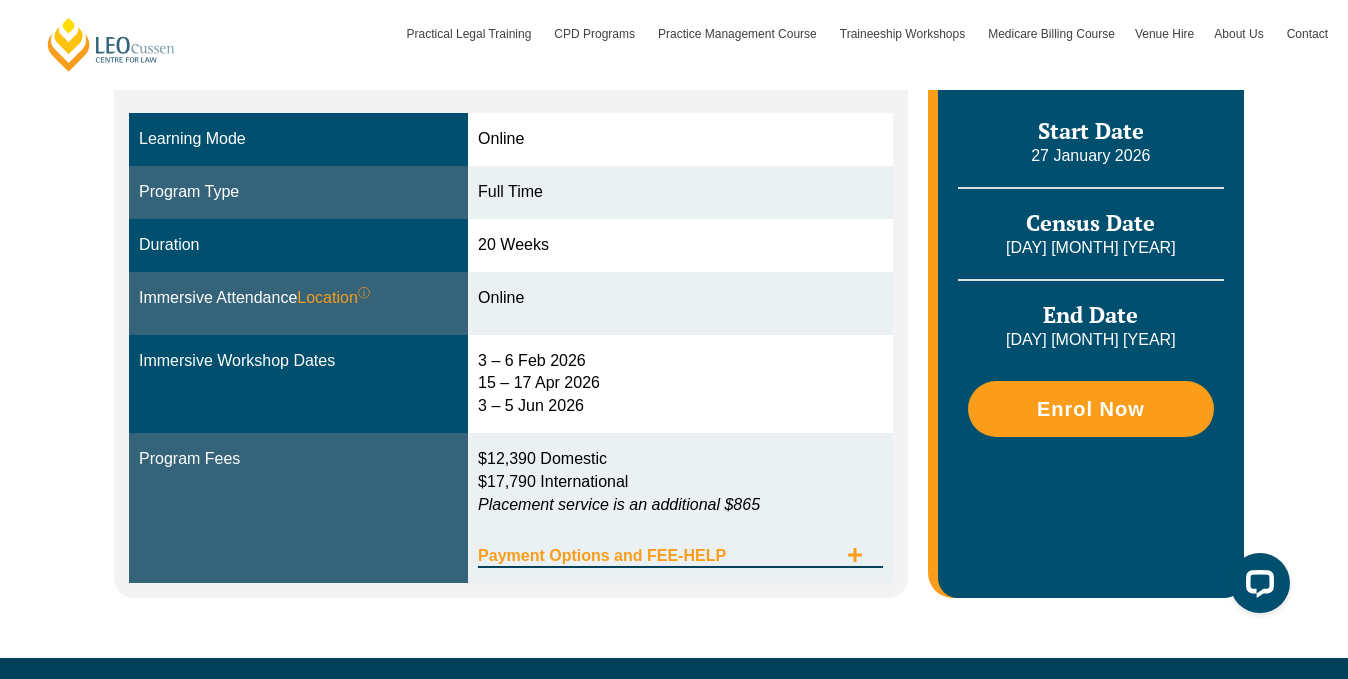 click 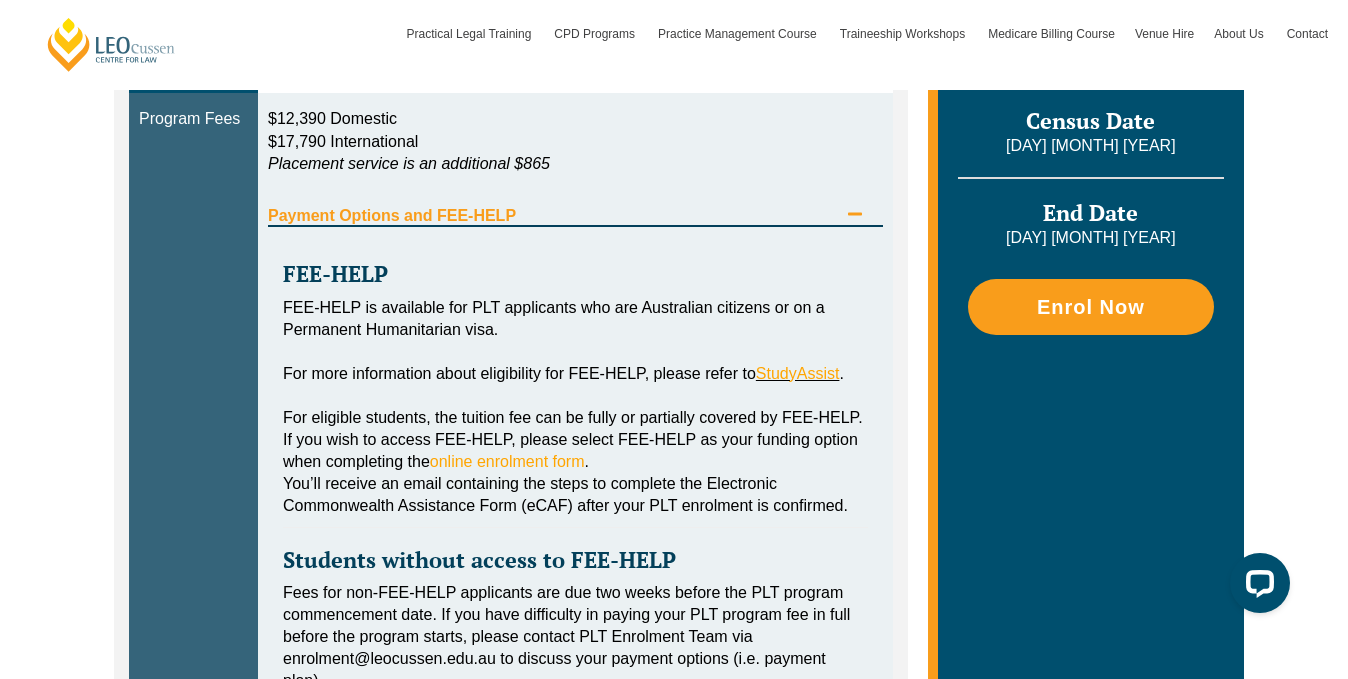 scroll, scrollTop: 813, scrollLeft: 0, axis: vertical 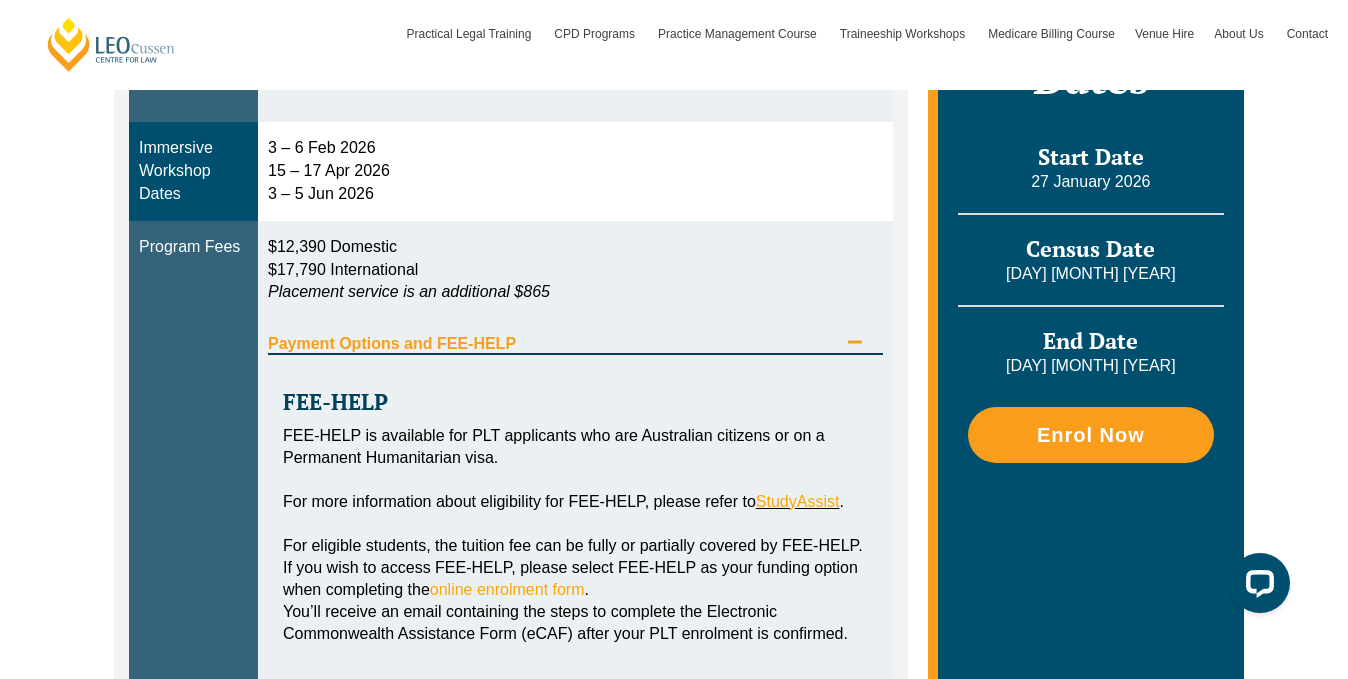 click at bounding box center (855, 343) 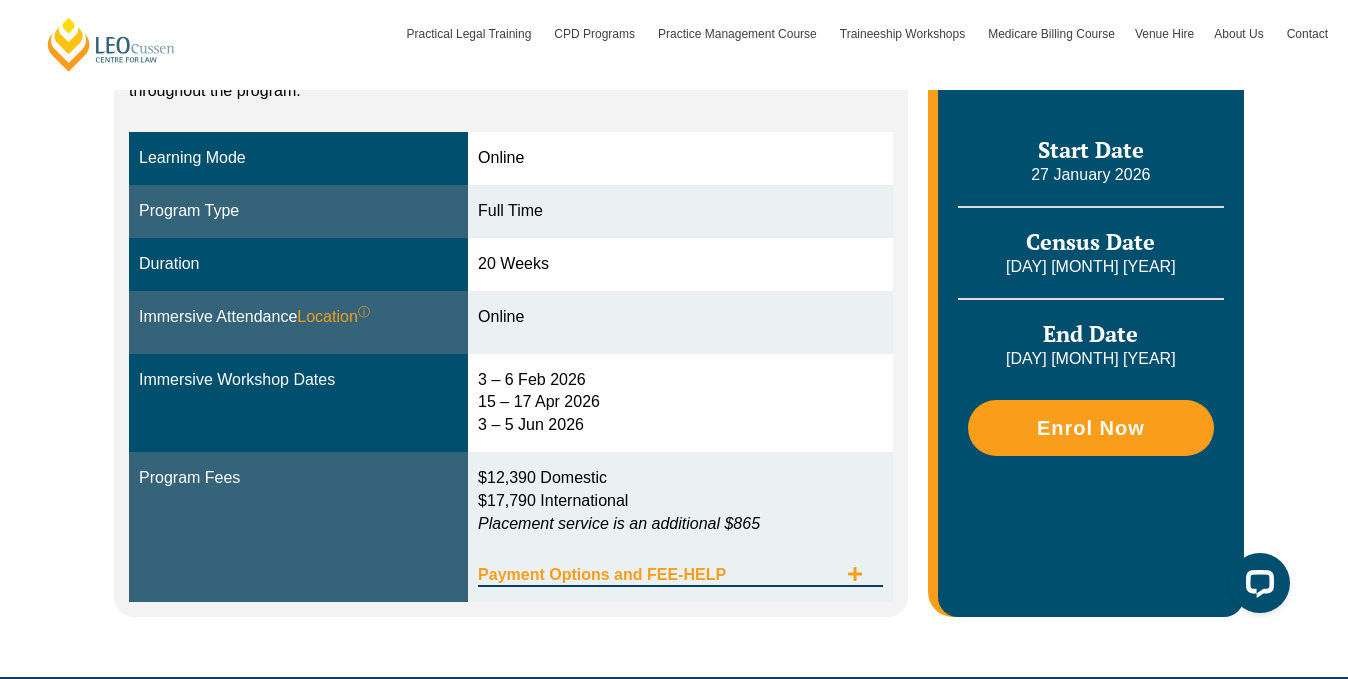 scroll, scrollTop: 539, scrollLeft: 0, axis: vertical 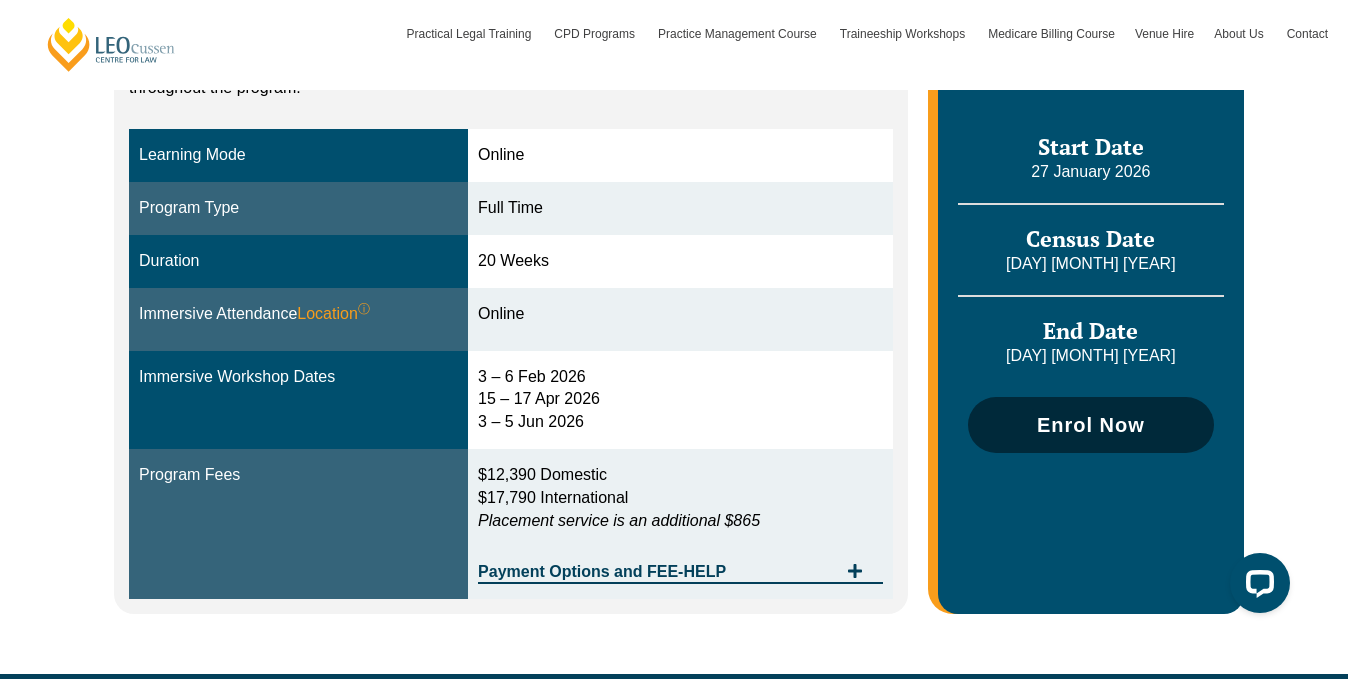 click on "Enrol Now" at bounding box center (1091, 425) 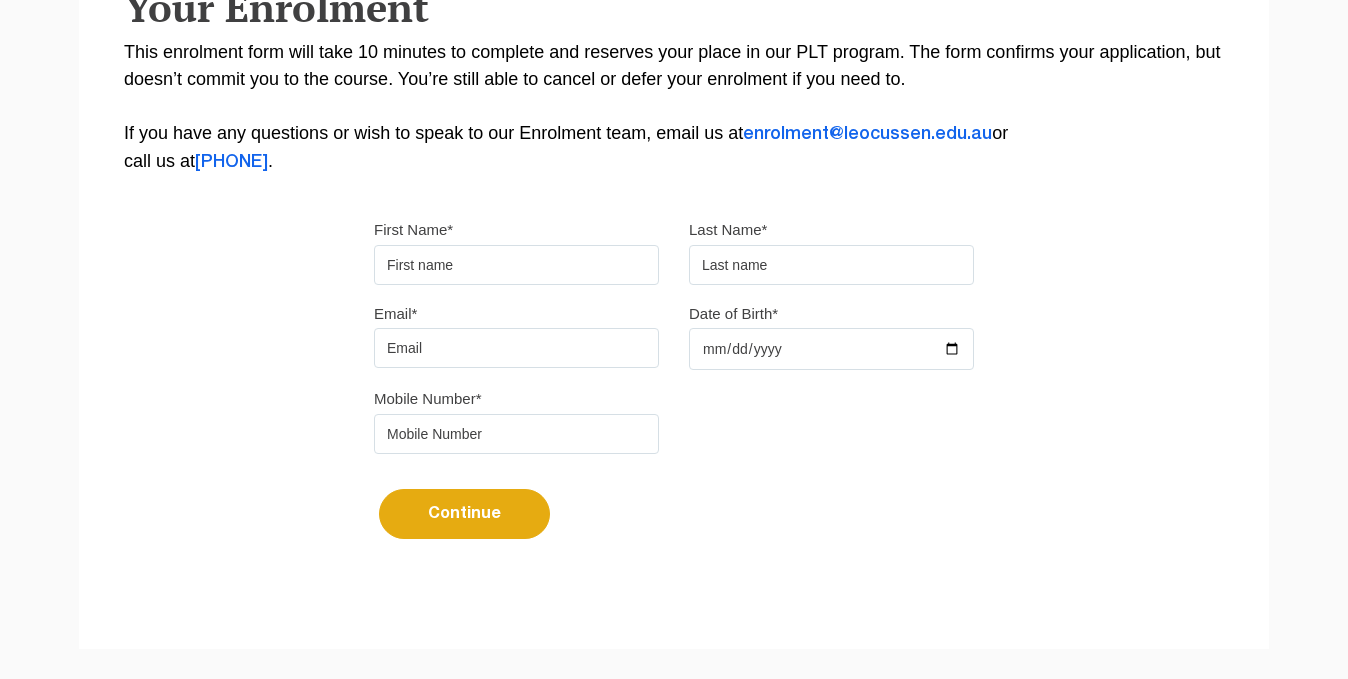 click on "First Name*" at bounding box center [516, 265] 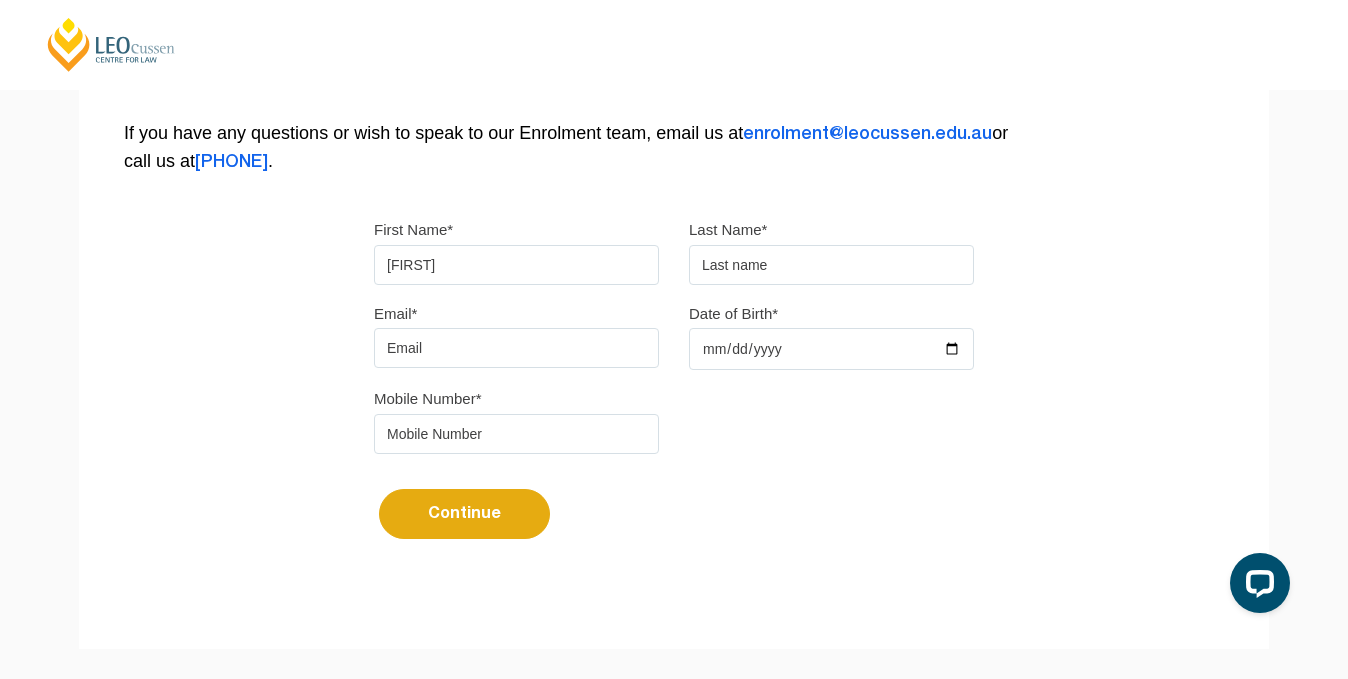 scroll, scrollTop: 0, scrollLeft: 0, axis: both 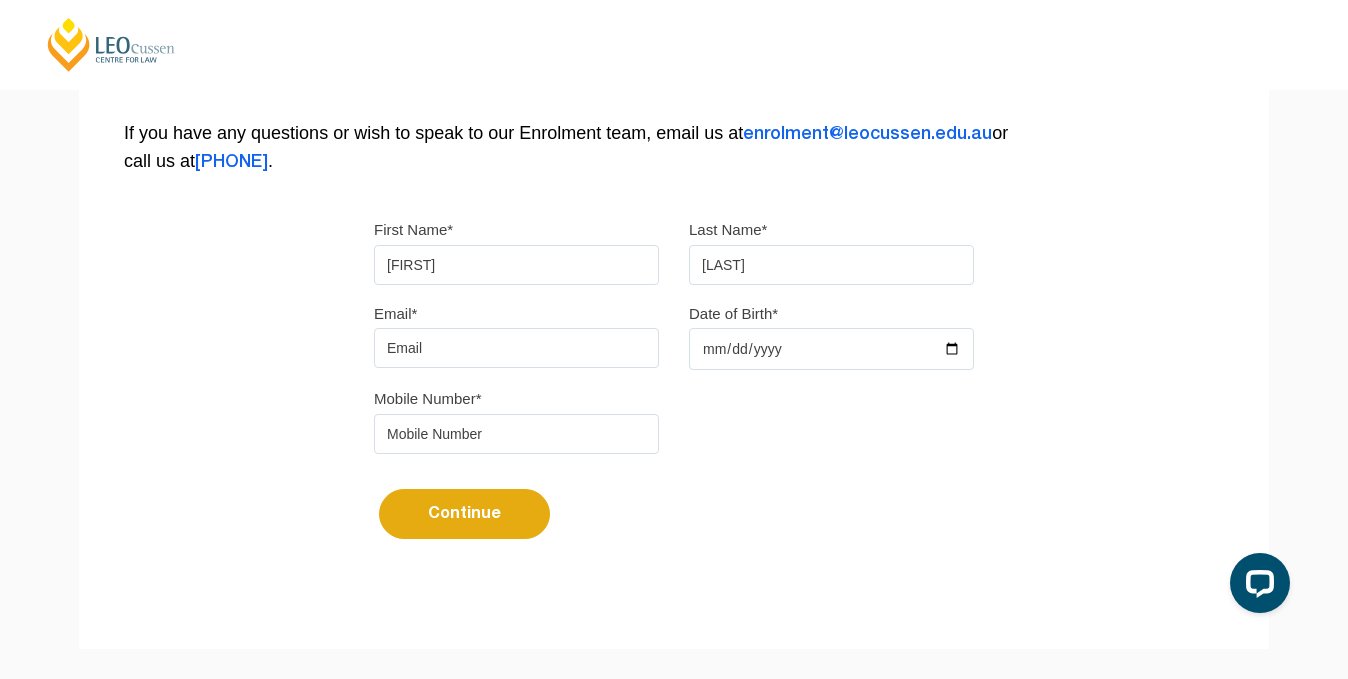 type on "Trembath" 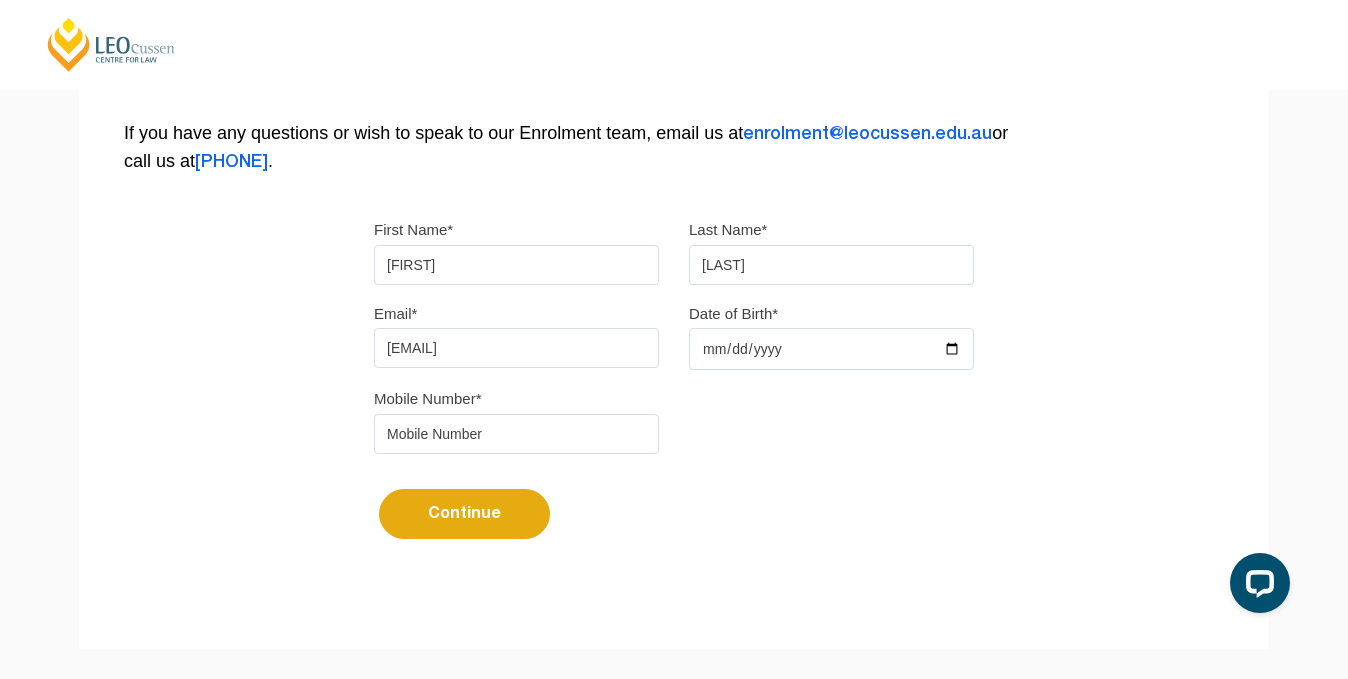 click on "Date of Birth*" at bounding box center [831, 349] 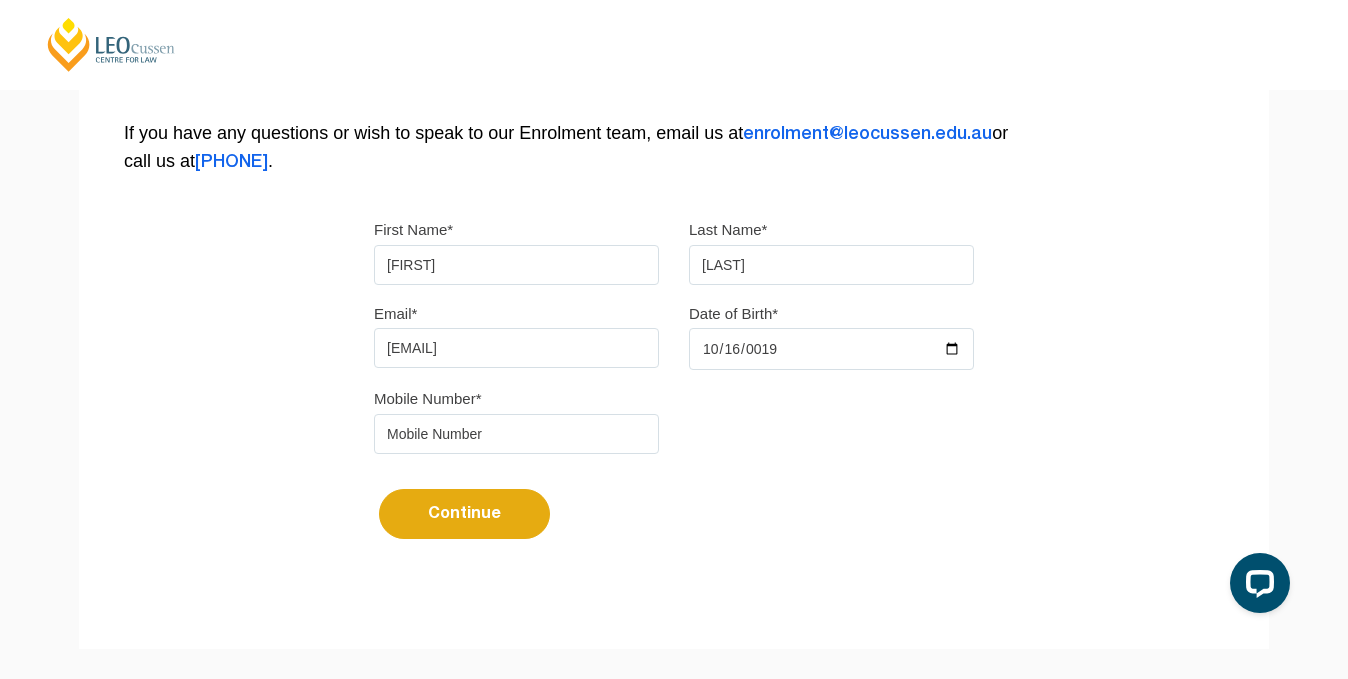 type on "1991-10-16" 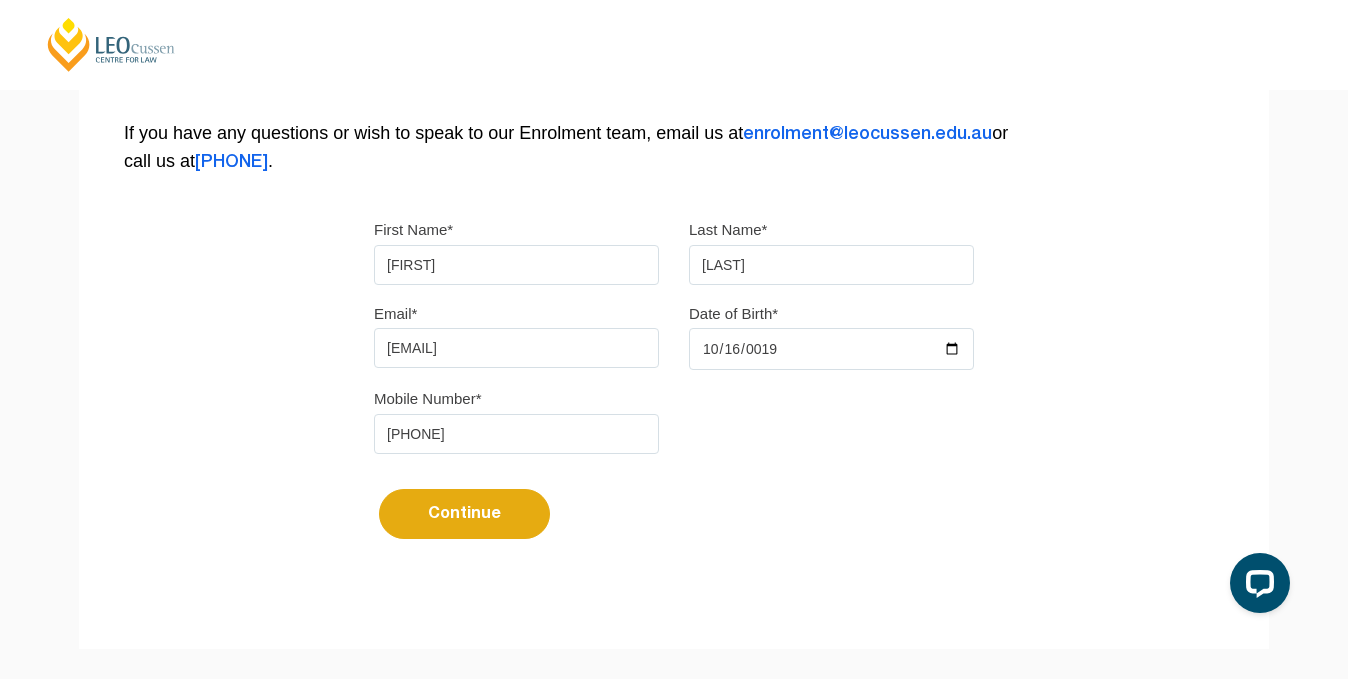 type on "0423907113" 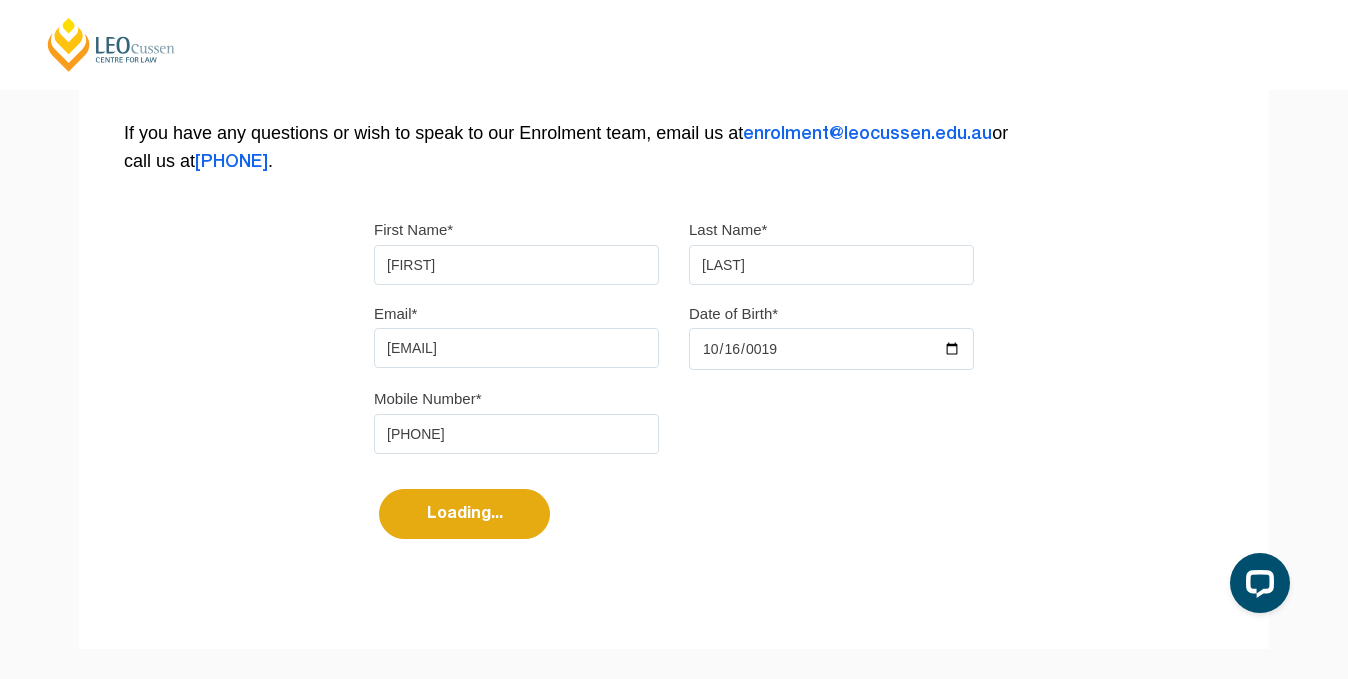 select 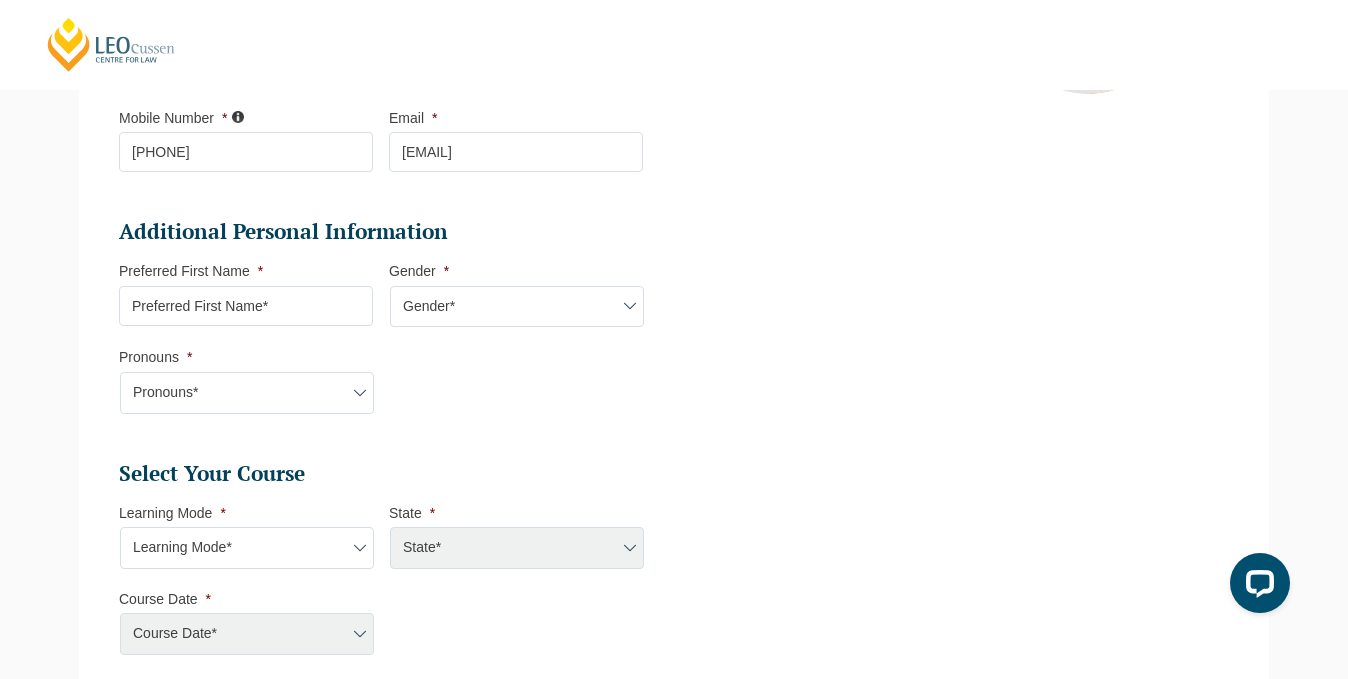 scroll, scrollTop: 551, scrollLeft: 0, axis: vertical 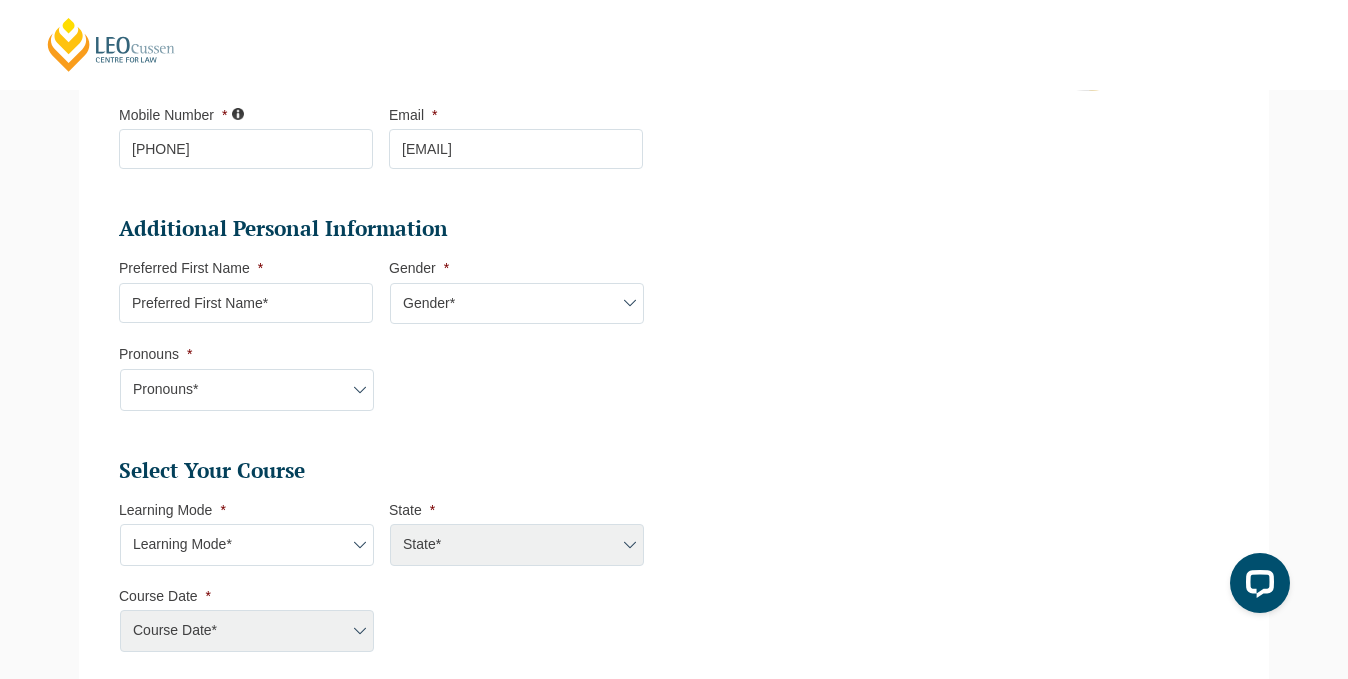 click on "Preferred First Name *" at bounding box center (246, 303) 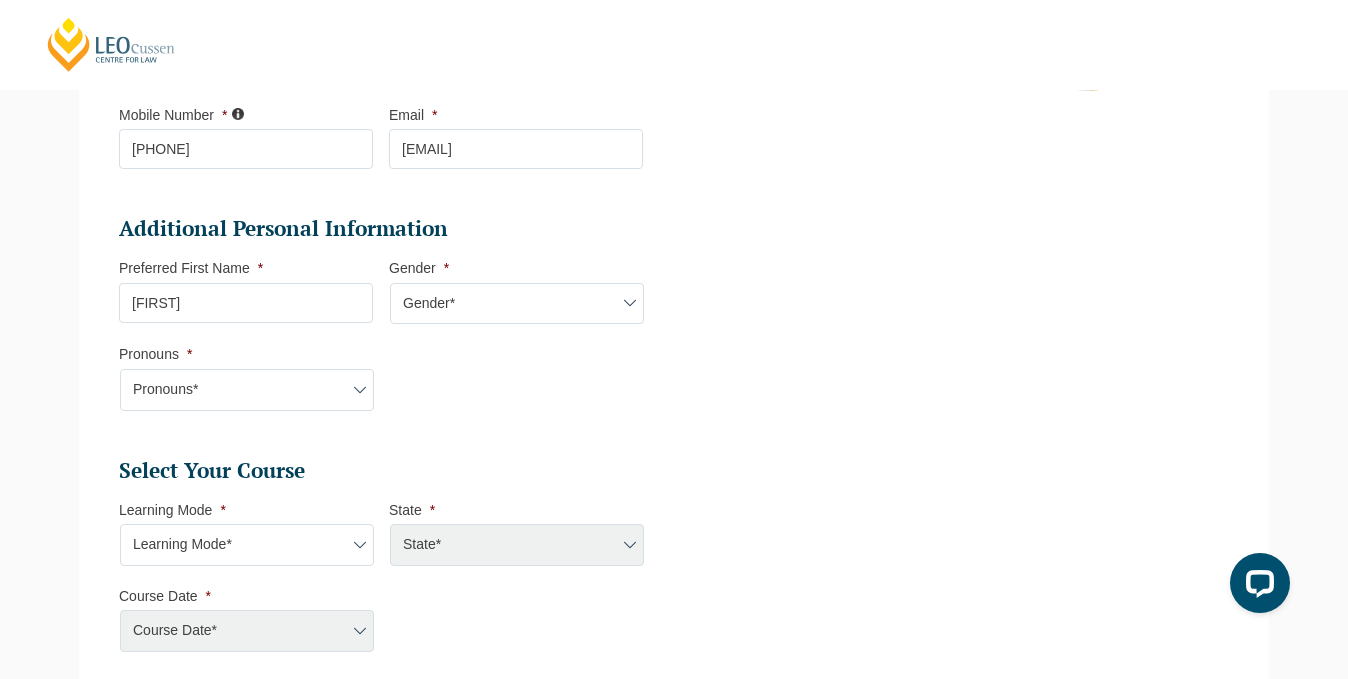 type on "Lana" 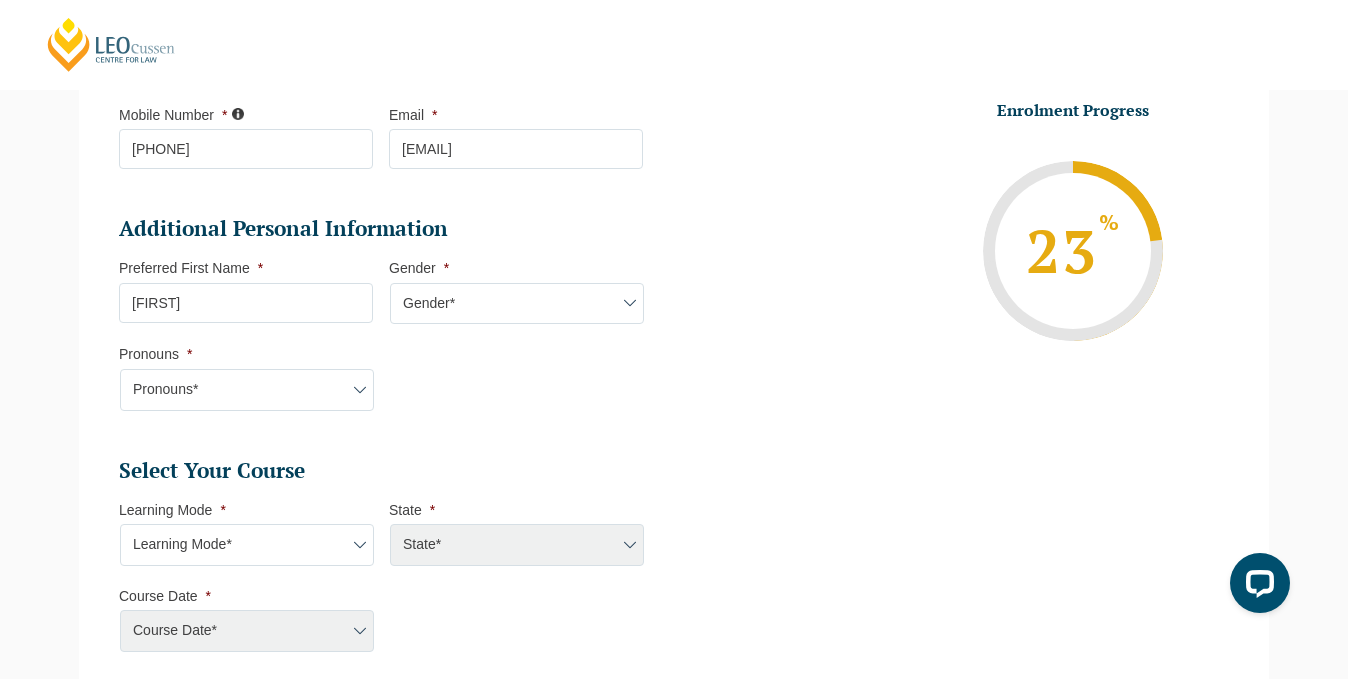 select on "Female" 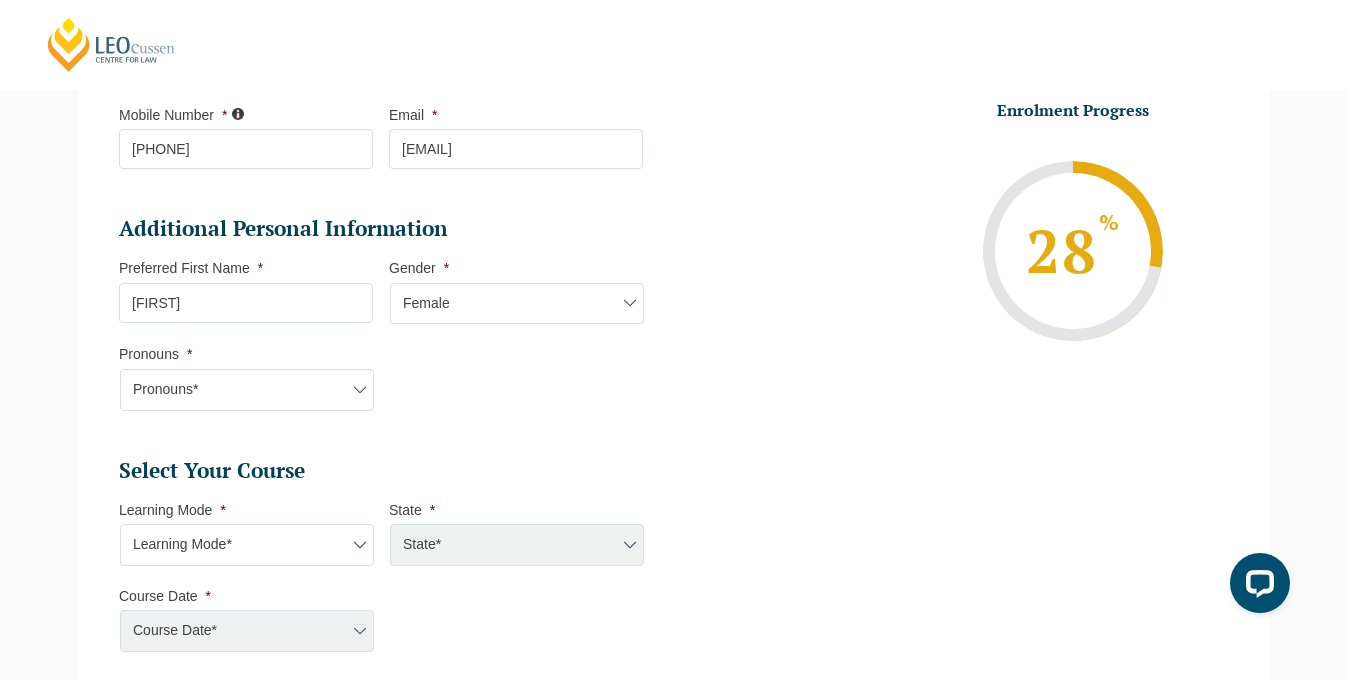 click on "Pronouns* She/Her/Hers He/Him/His They/Them/Theirs Other Prefer not to disclose" at bounding box center (247, 390) 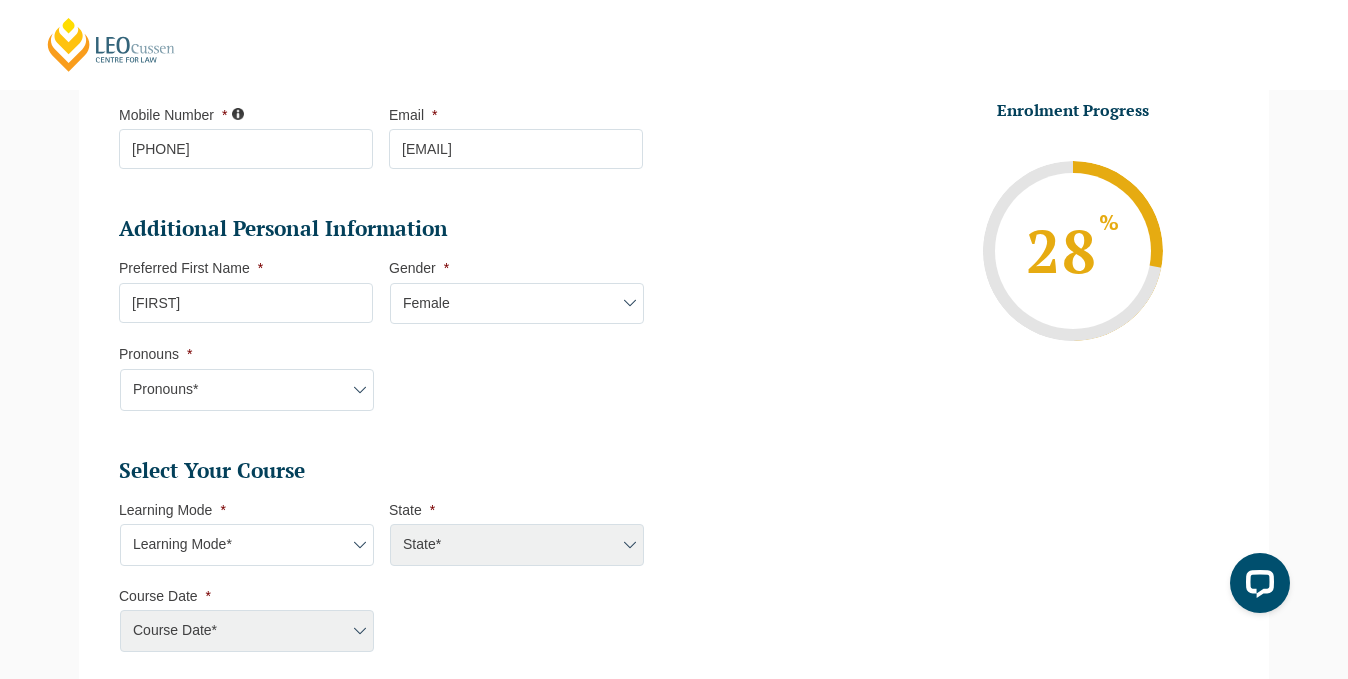 select on "She/Her/Hers" 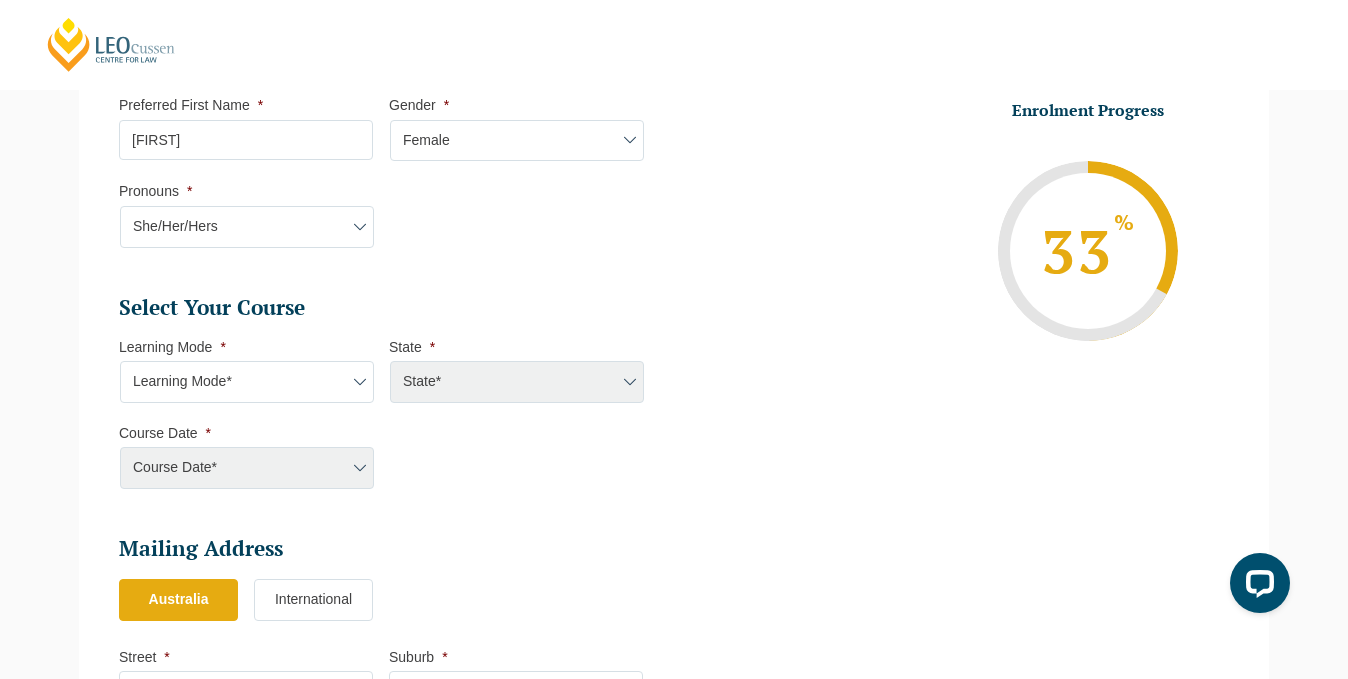 scroll, scrollTop: 717, scrollLeft: 0, axis: vertical 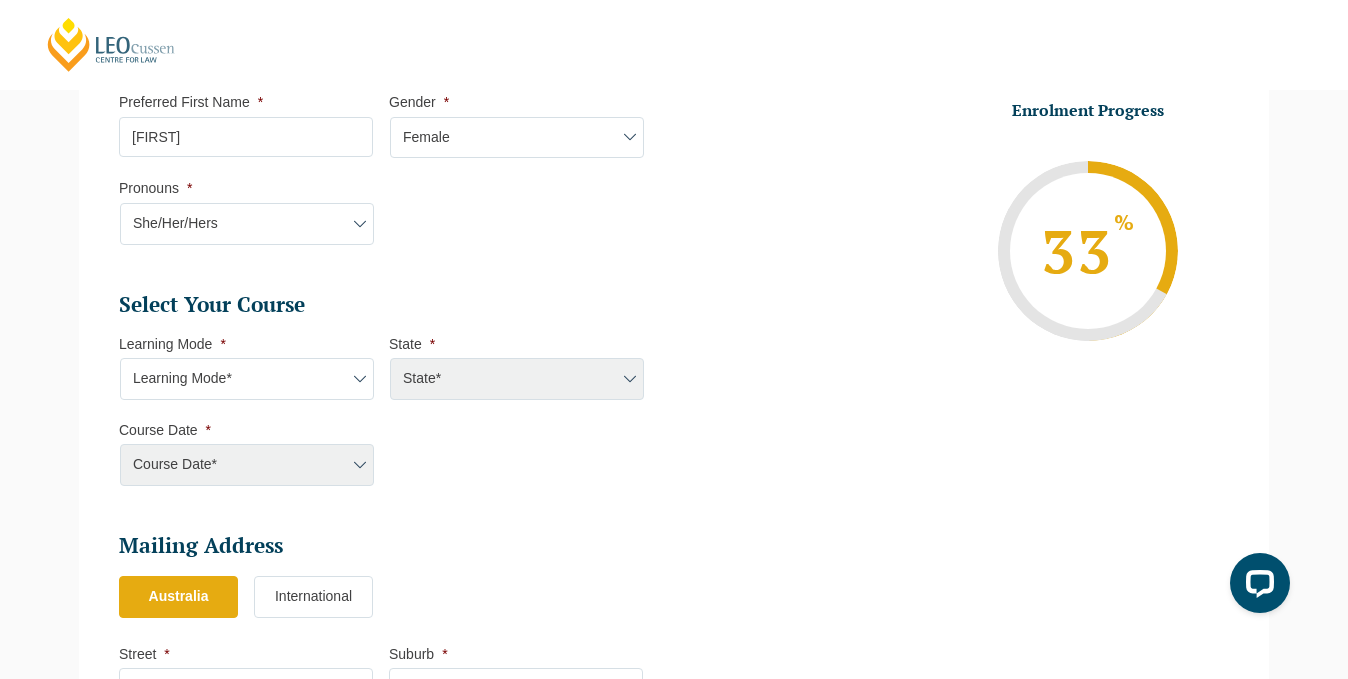 click on "Learning Mode* Online Full Time Learning Online Part Time Learning Blended Full Time Learning Blended Part Time Learning Onsite Full Time Learning" at bounding box center [247, 379] 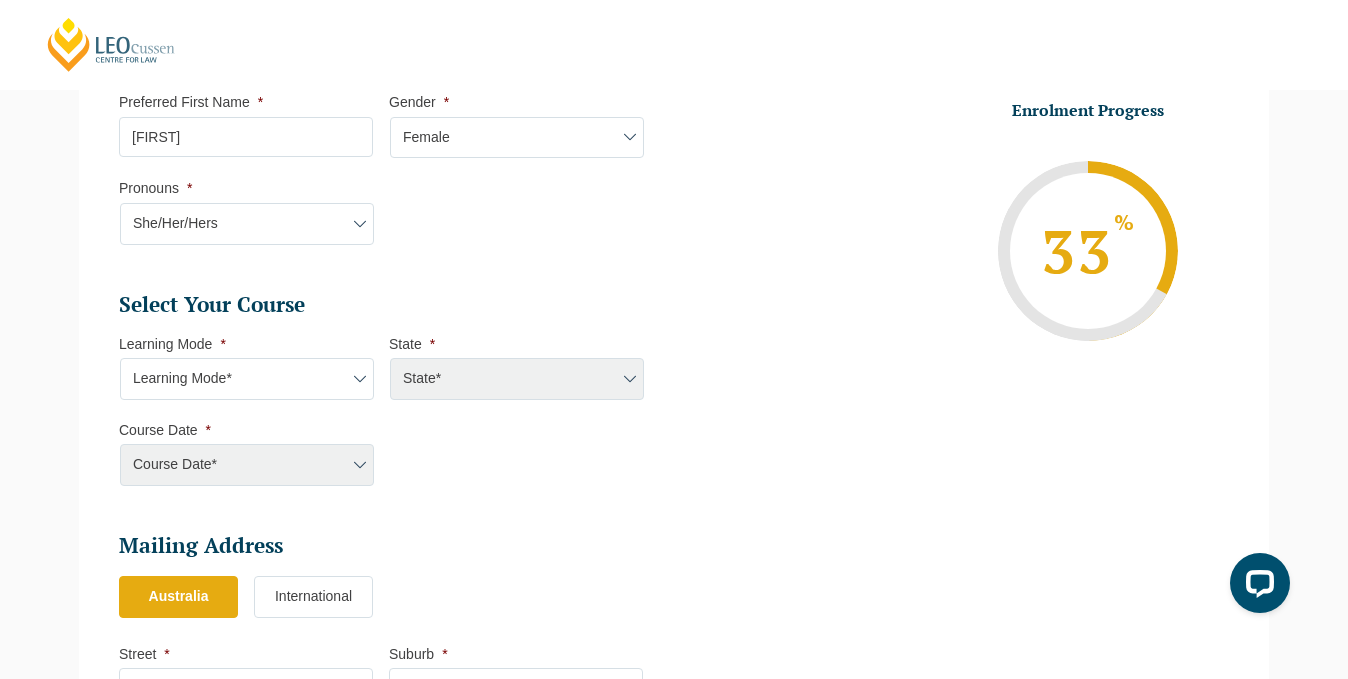 select on "Online Full Time Learning" 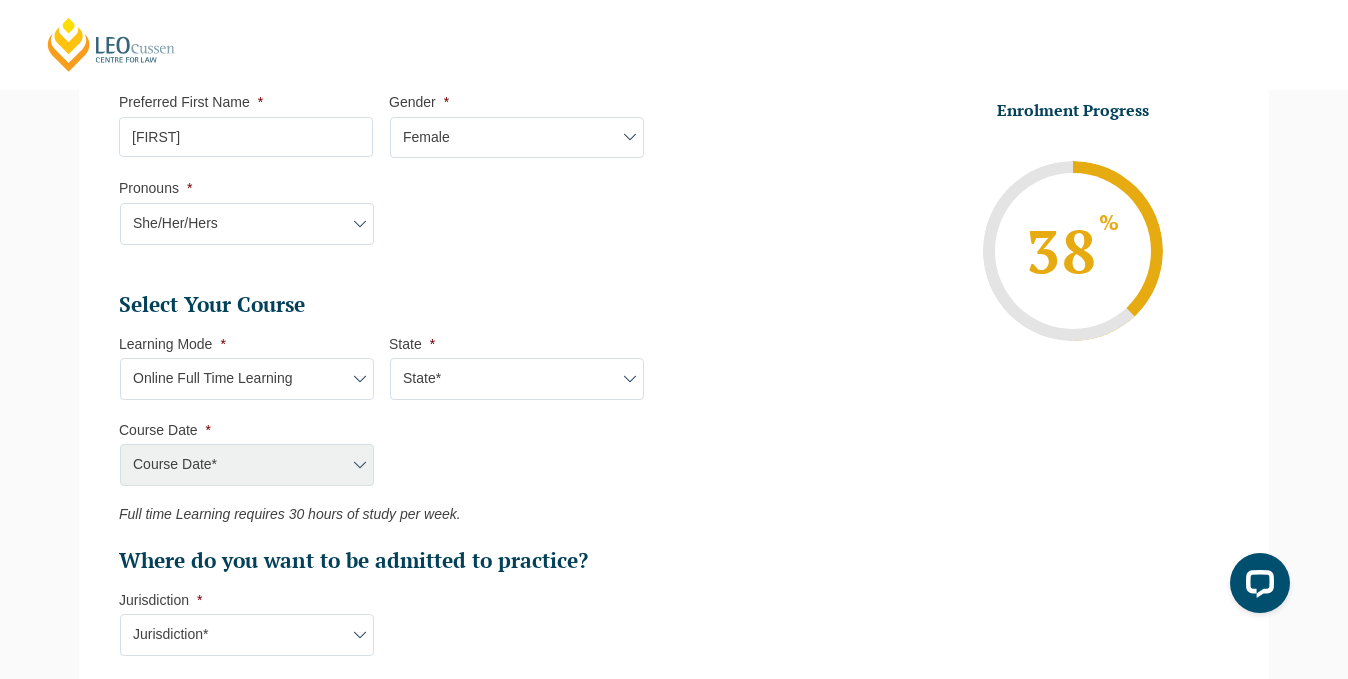 click on "State* National (ACT/NSW, VIC, QLD, SA, WA)" at bounding box center [517, 379] 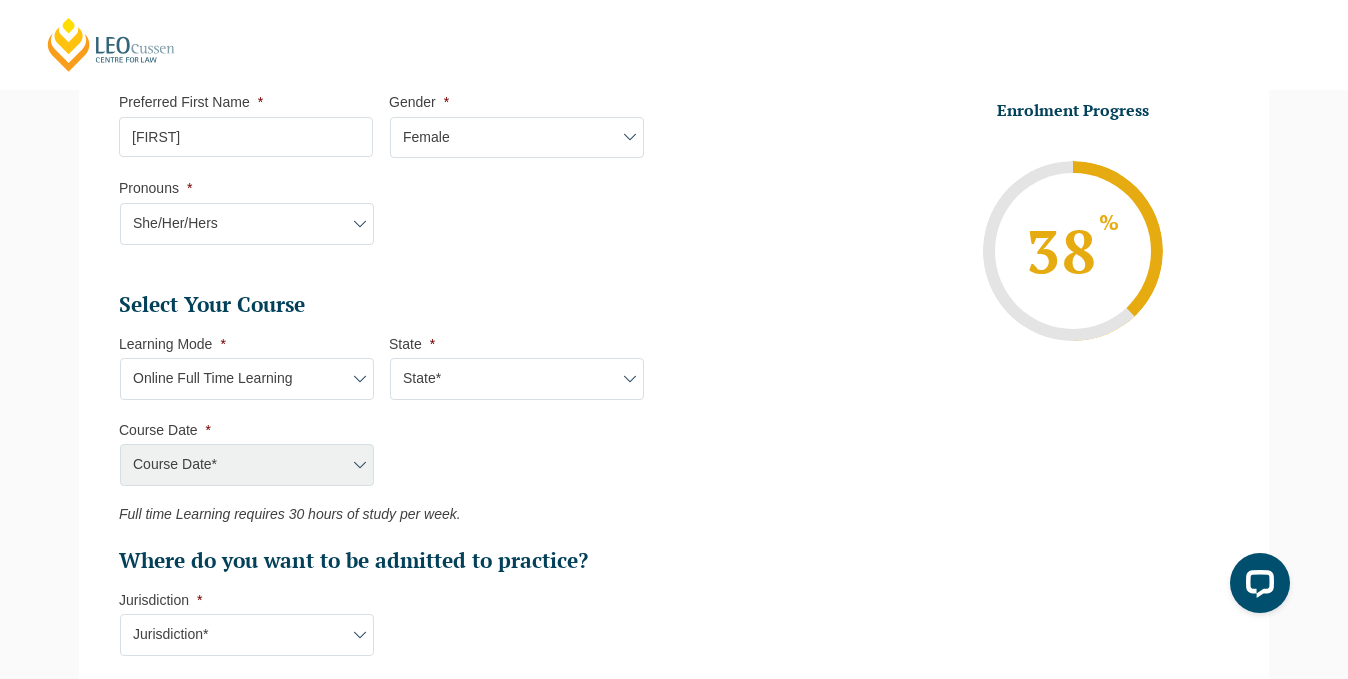 select on "National (ACT/NSW, VIC, QLD, SA, WA)" 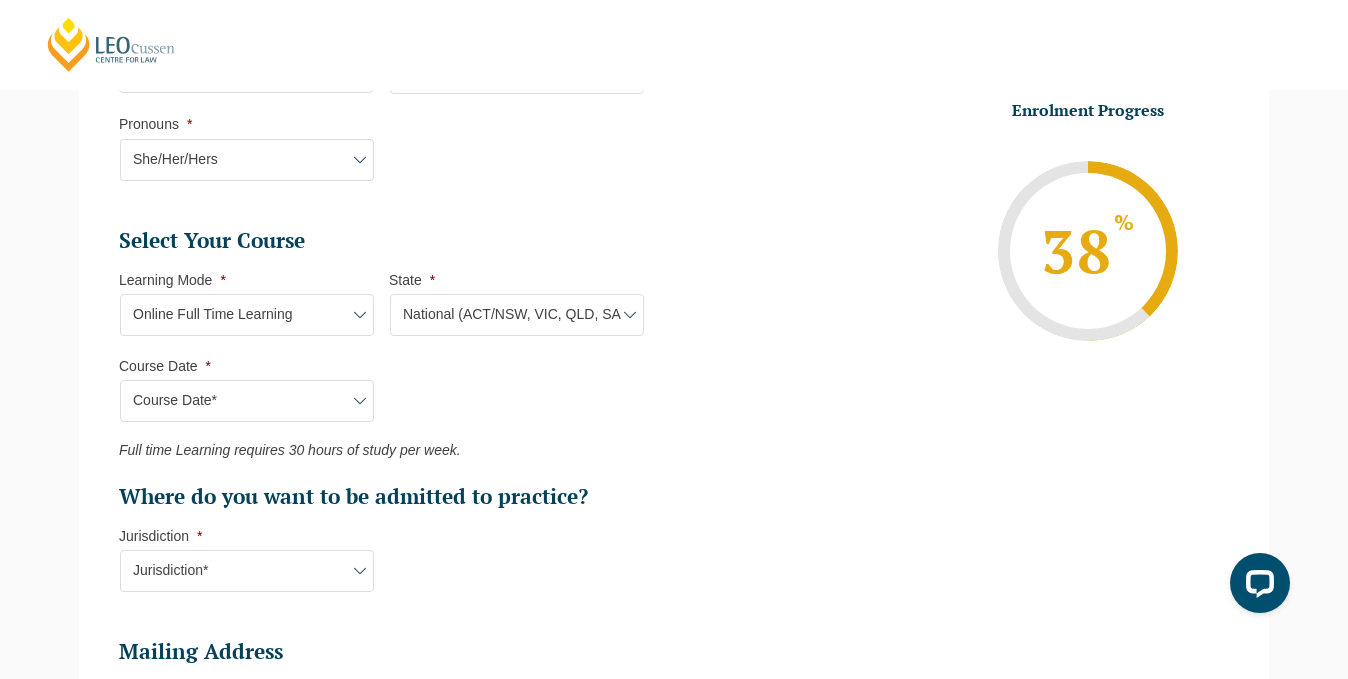 scroll, scrollTop: 780, scrollLeft: 0, axis: vertical 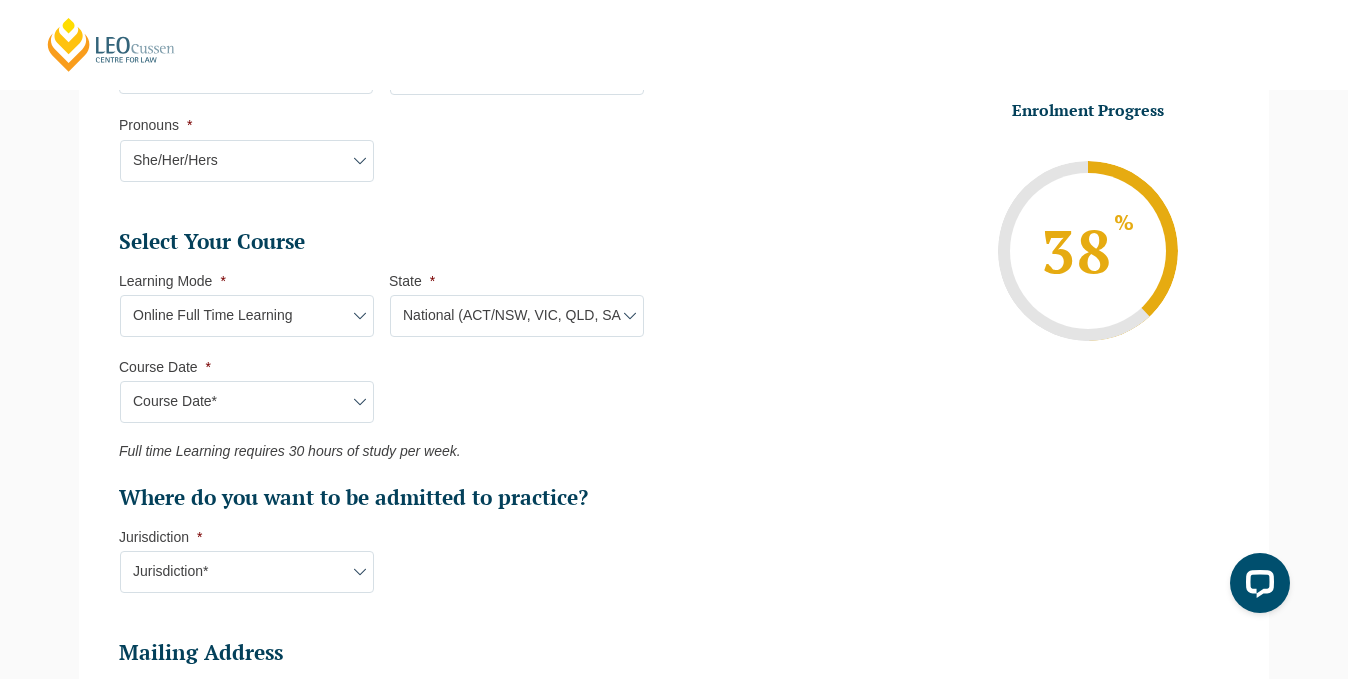 click on "Course Date* September 2025 (22-Sep-2025 to 20-Feb-2026) December 2025 (08-Dec-2025 to 16-May-2026) January 2026 (27-Jan-2026 to 12-Jun-2026) February 2026 (16-Feb-2026 to 03-Jul-2026) March 2026 (23-Mar-2026 to 07-Aug-2026) June 2026 (22-Jun-2026 to 06-Nov-2026) August 2026 (03-Aug-2026 to 18-Dec-2026) September 2026 (21-Sep-2026 to 19-Feb-2027) December 2026 (07-Dec-2026 to 07-May-2027)" at bounding box center (247, 402) 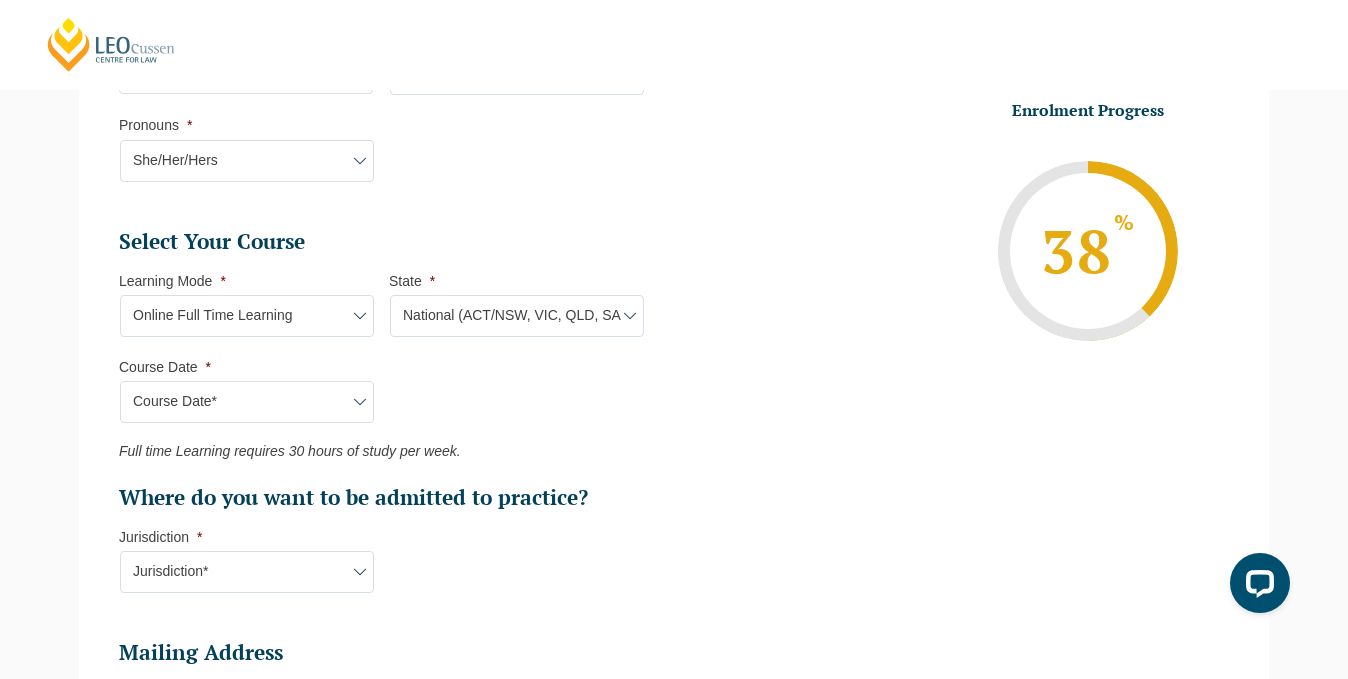 select on "January 2026 (27-Jan-2026 to 12-Jun-2026)" 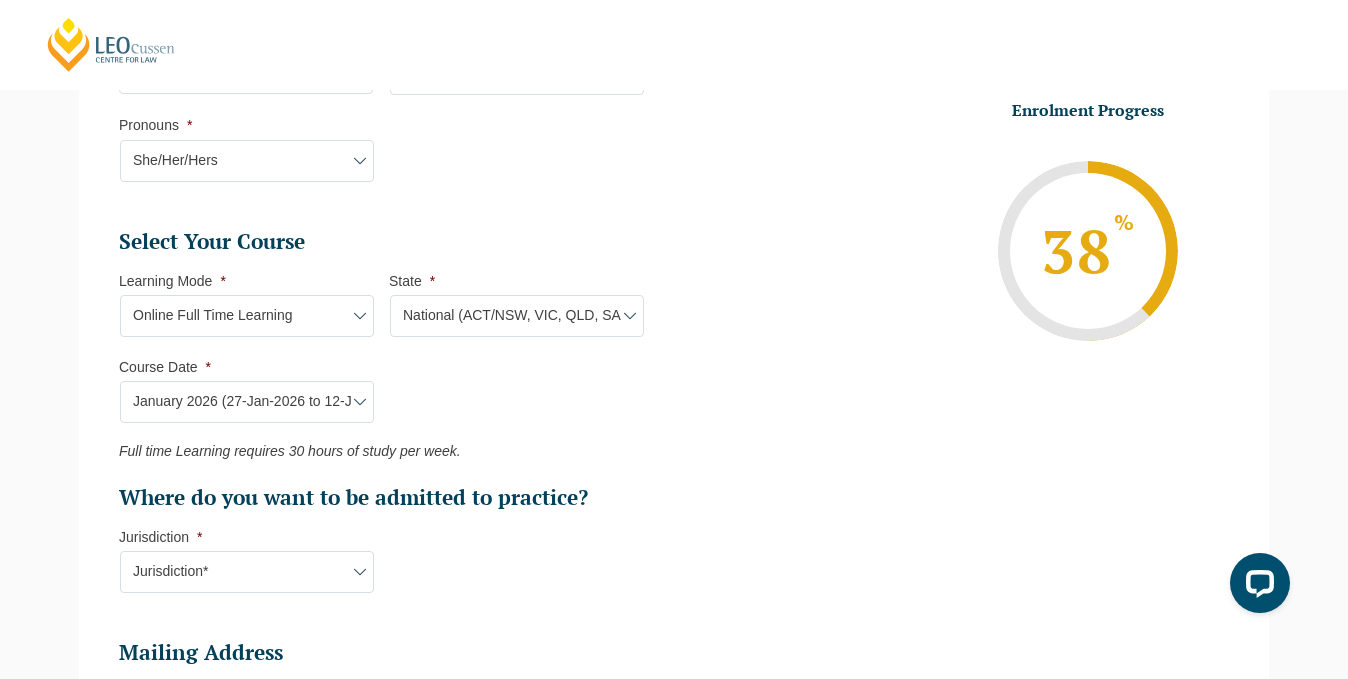type on "Intake 01 January 2026 FT" 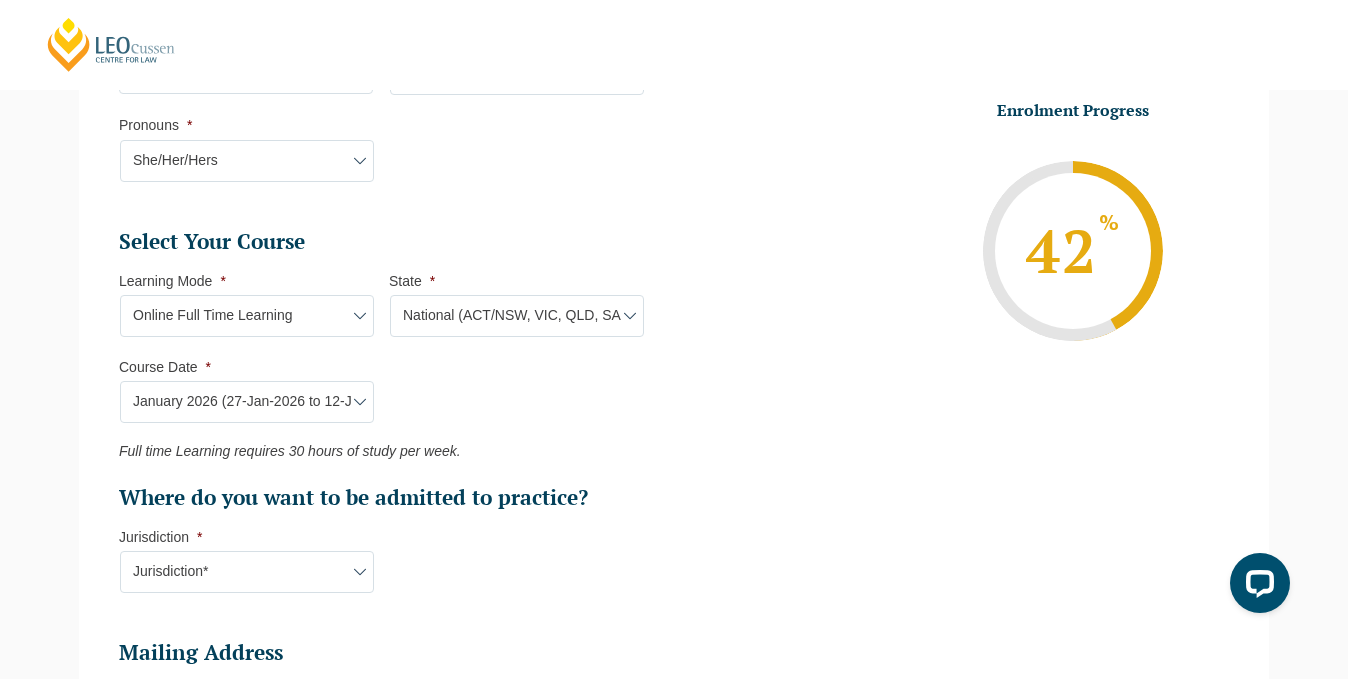 click on "Personal Information First Name * Lana Last Name * Trembath Date of Birth *
16-10-1991
DD dash MM dash YYYY
Contact Information Mobile Number * 0423907113 Email *
lanatrembath1@gmail.com
Additional Personal Information Preferred First Name * Lana Gender * Gender* Male Female Nonbinary Intersex Prefer not to disclose Other Pronouns * Pronouns* She/Her/Hers He/Him/His They/Them/Theirs Other Prefer not to disclose Other pronouns Select Your Course This field is hidden when viewing the form Only for Flinder Only for Flinder flindersPLT flindersPLTpartprograms Learning Mode * Learning Mode* Online Full Time Learning Online Part Time Learning Blended Full Time Learning Blended Part Time Learning Onsite Full Time Learning State * State* National (ACT/NSW, VIC, QLD, SA, WA) Flinders Topic Code * Flinders Topic Code LLAW7004 LLAW8306 * LLAW7000 LLAW7001" at bounding box center [674, 234] 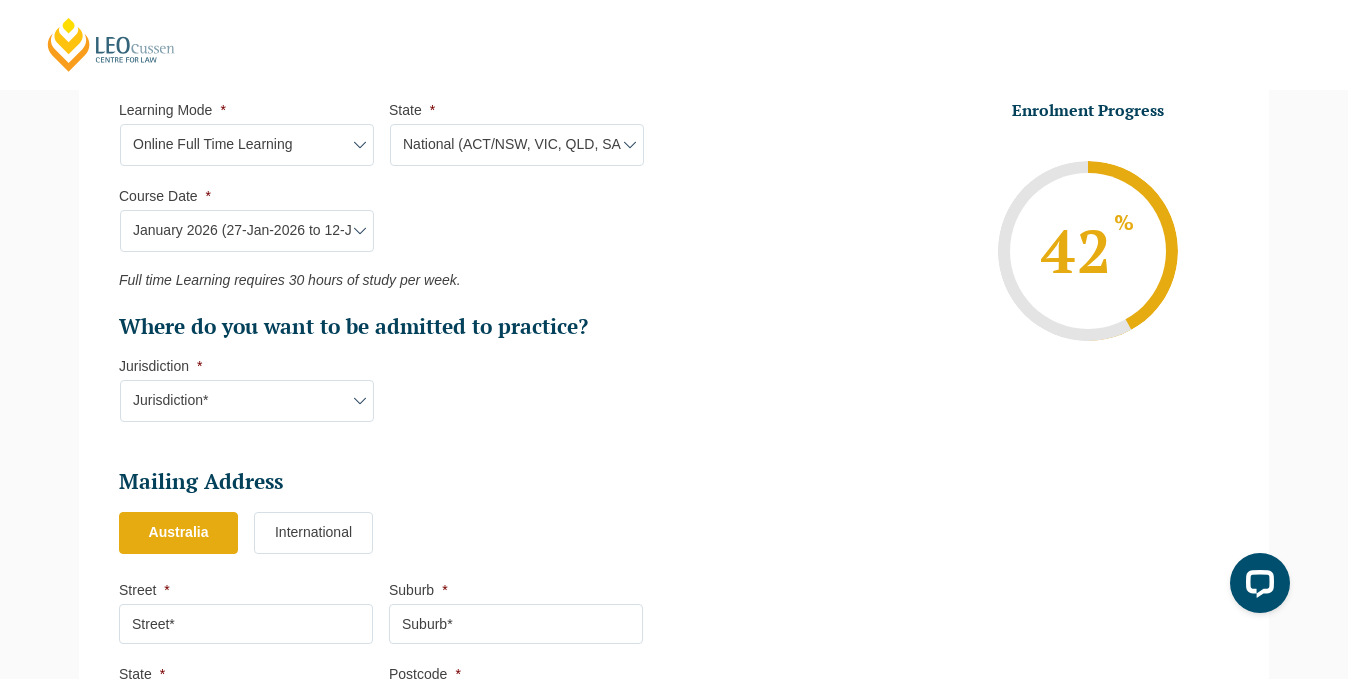 scroll, scrollTop: 955, scrollLeft: 0, axis: vertical 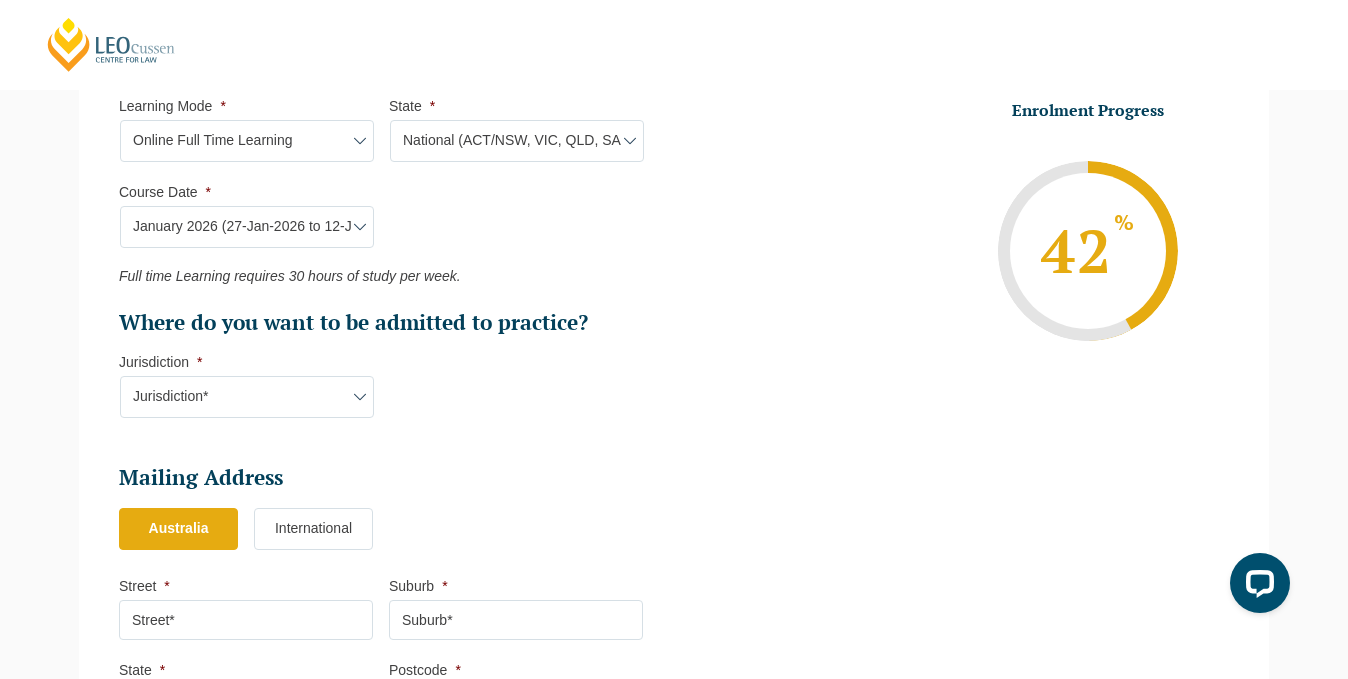 click on "Jurisdiction* VIC ACT/NSW SA WA QLD" at bounding box center (247, 397) 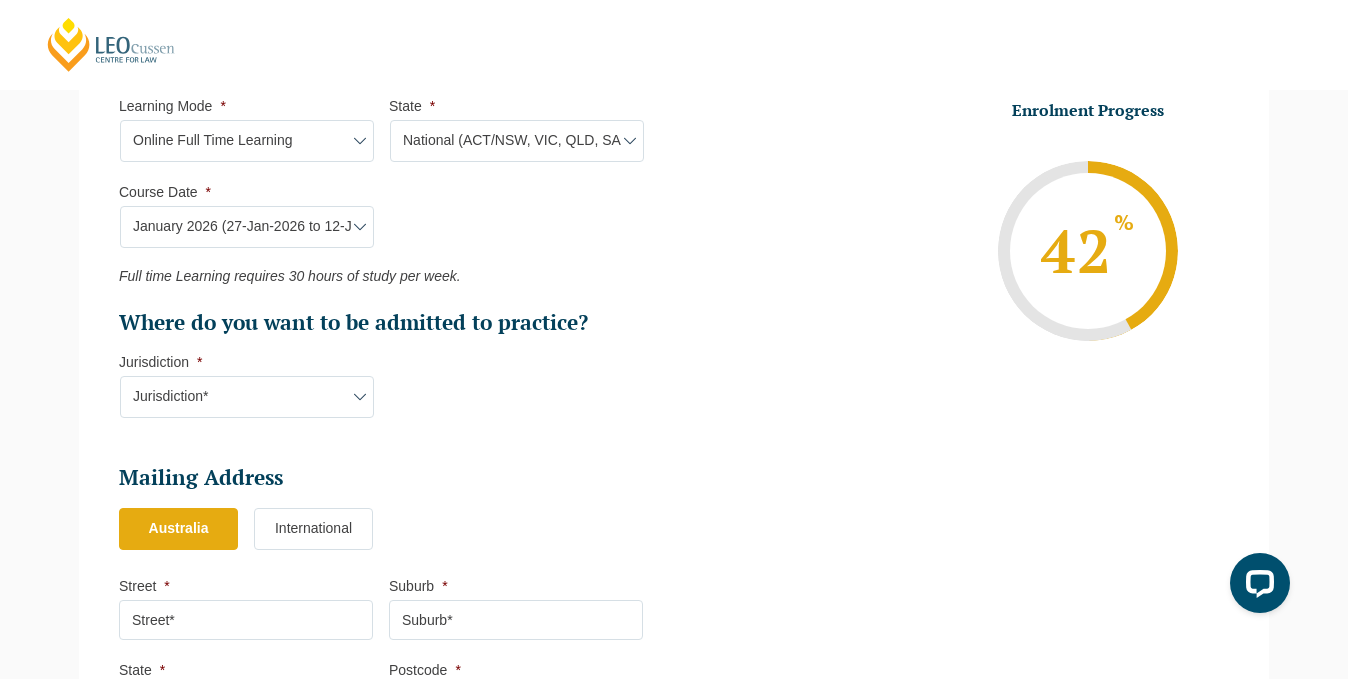 select on "ACT/NSW" 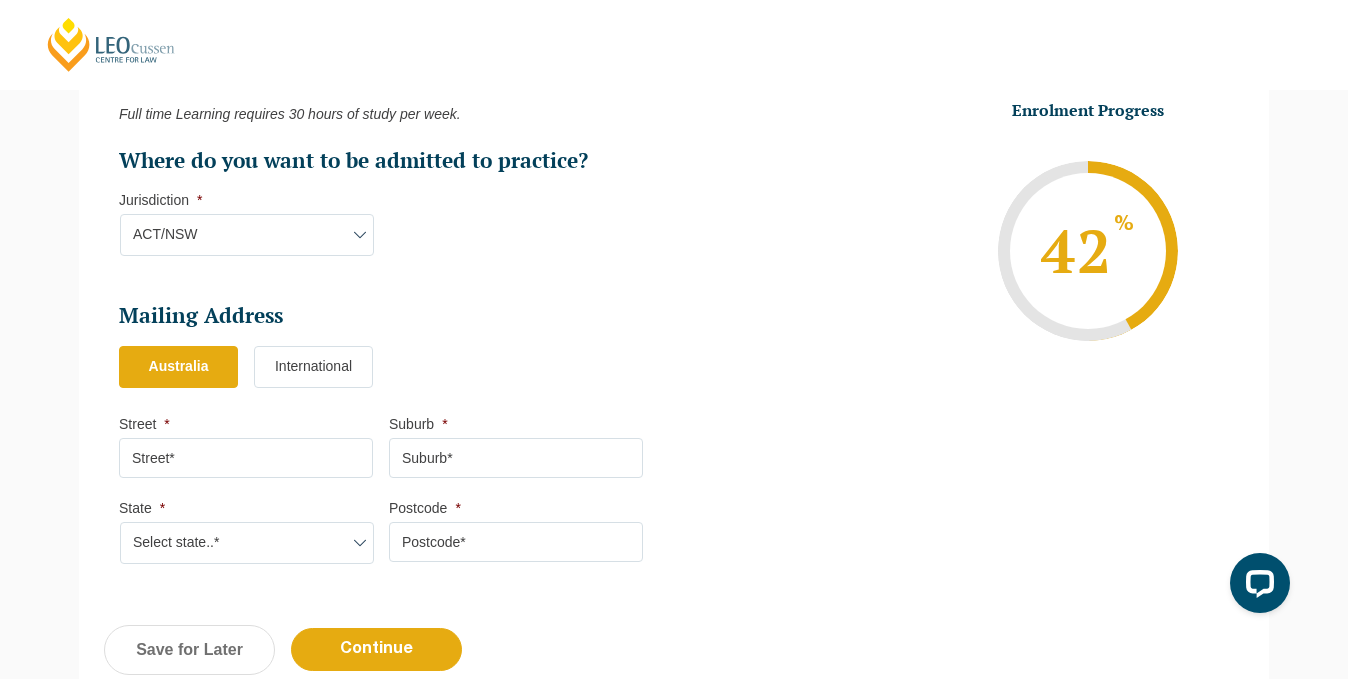 scroll, scrollTop: 1217, scrollLeft: 0, axis: vertical 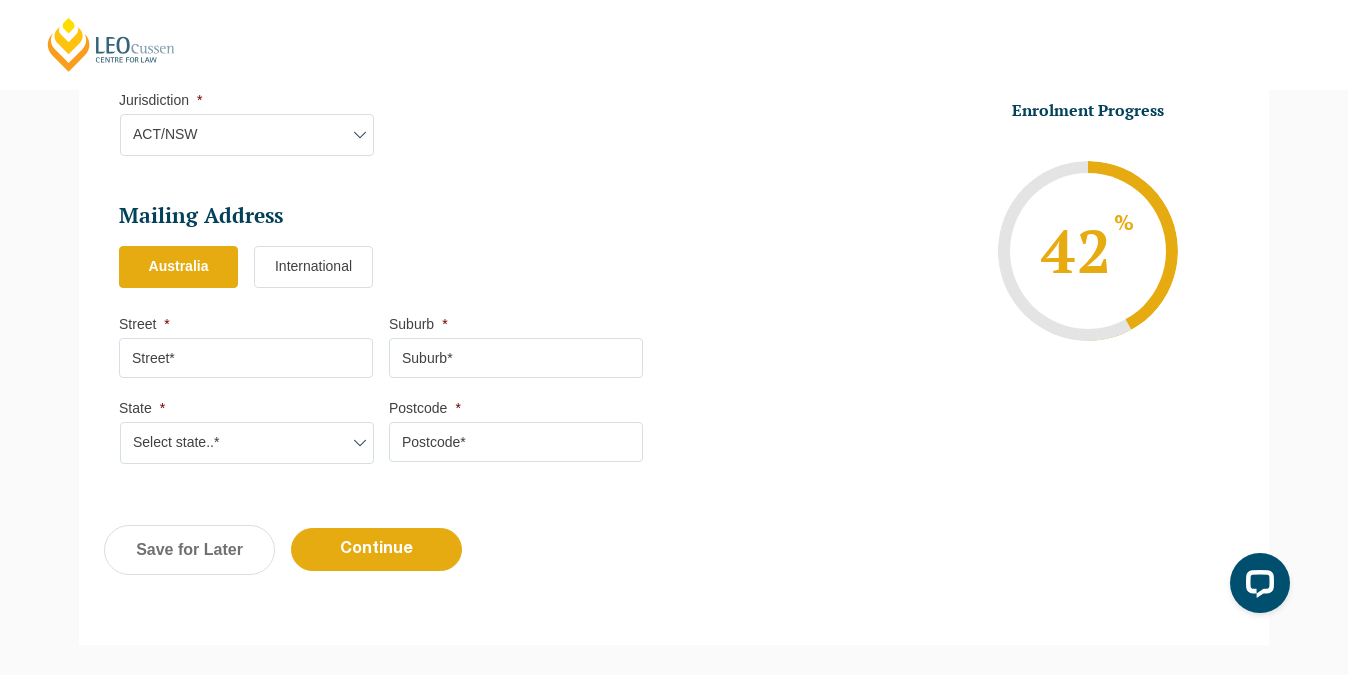 click on "Street *" at bounding box center (246, 358) 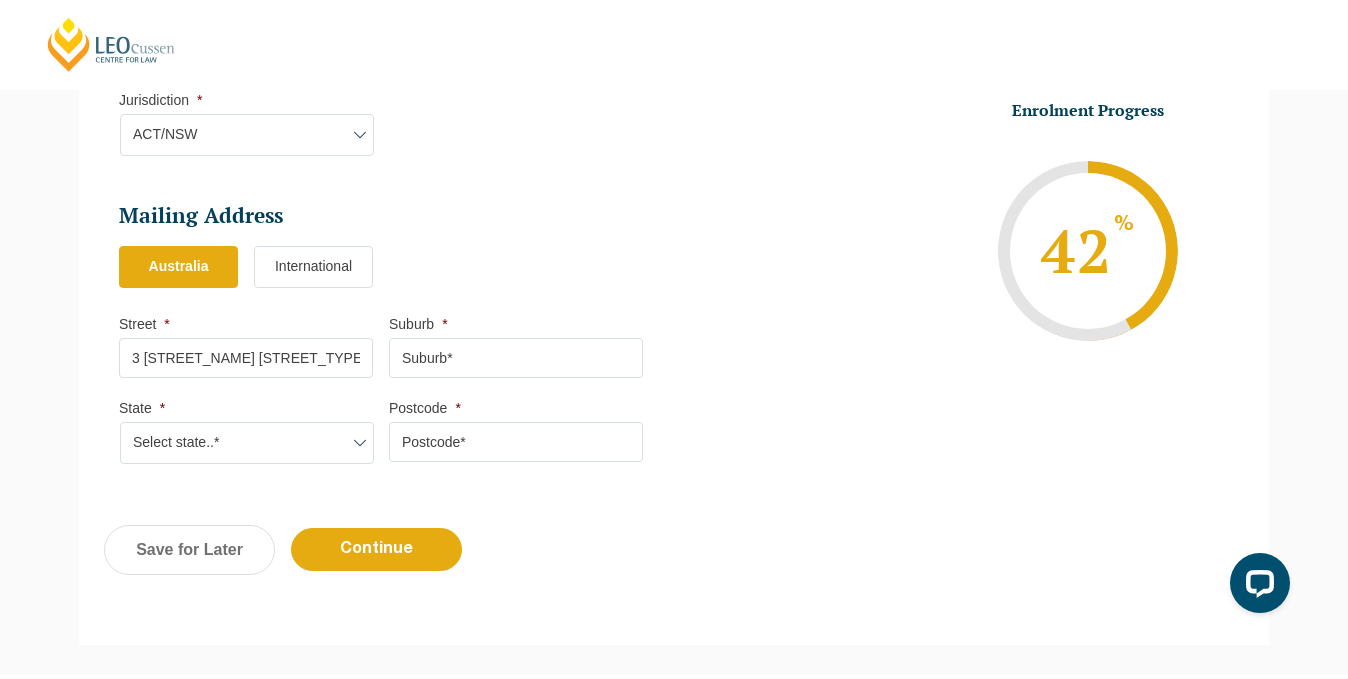 type on "3 Holman Street" 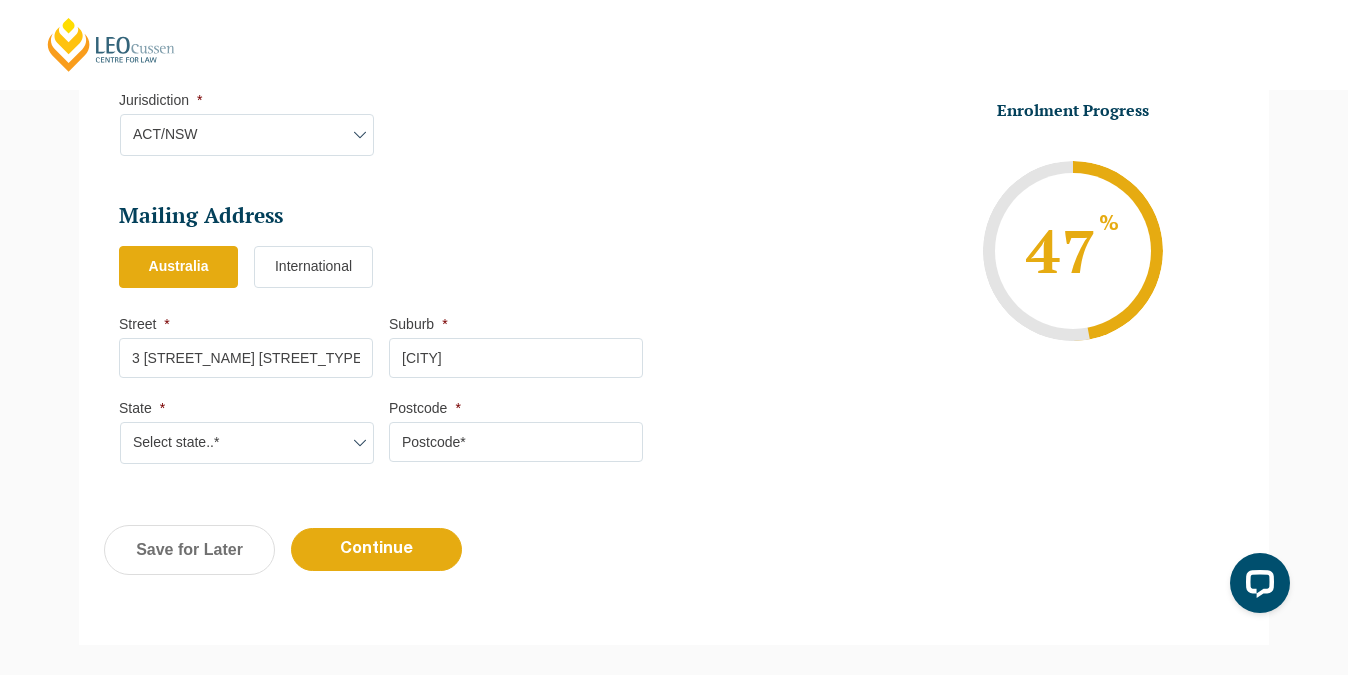 type on "Port Kembla" 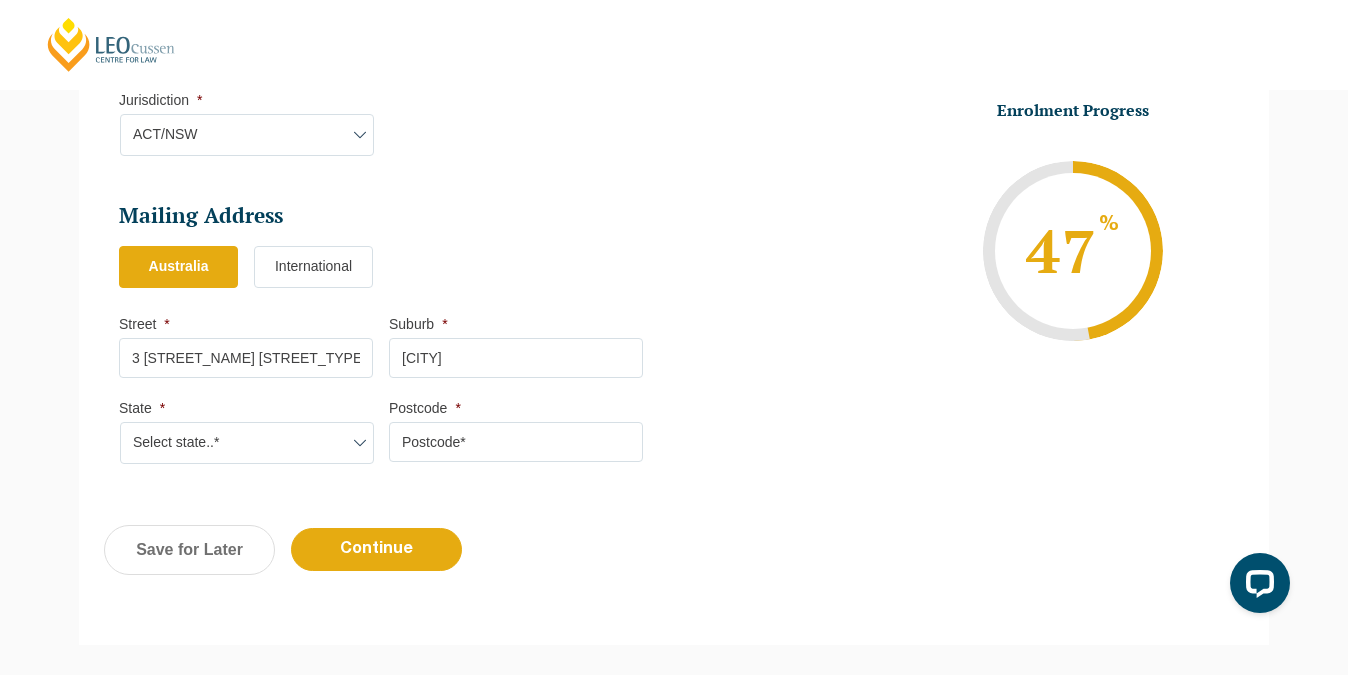 click on "Select state..* VIC WA QLD SA NSW NT ACT TAS" at bounding box center (247, 443) 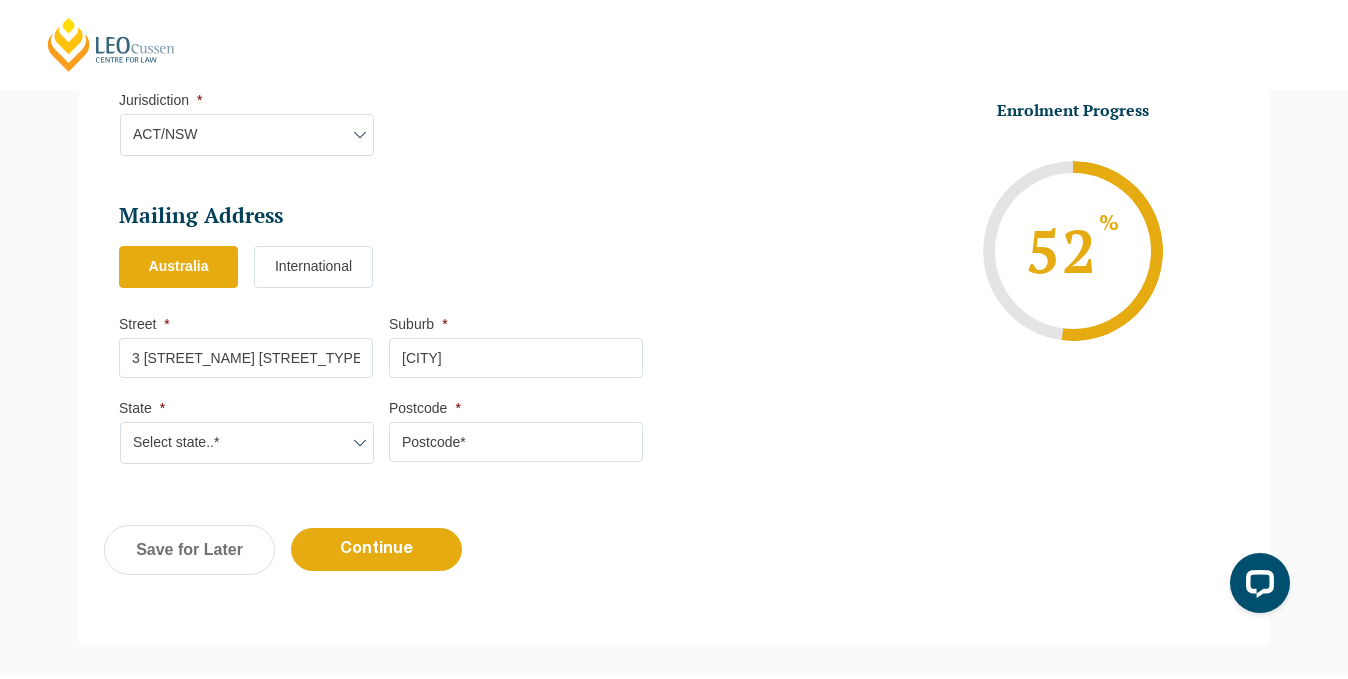 select on "NSW" 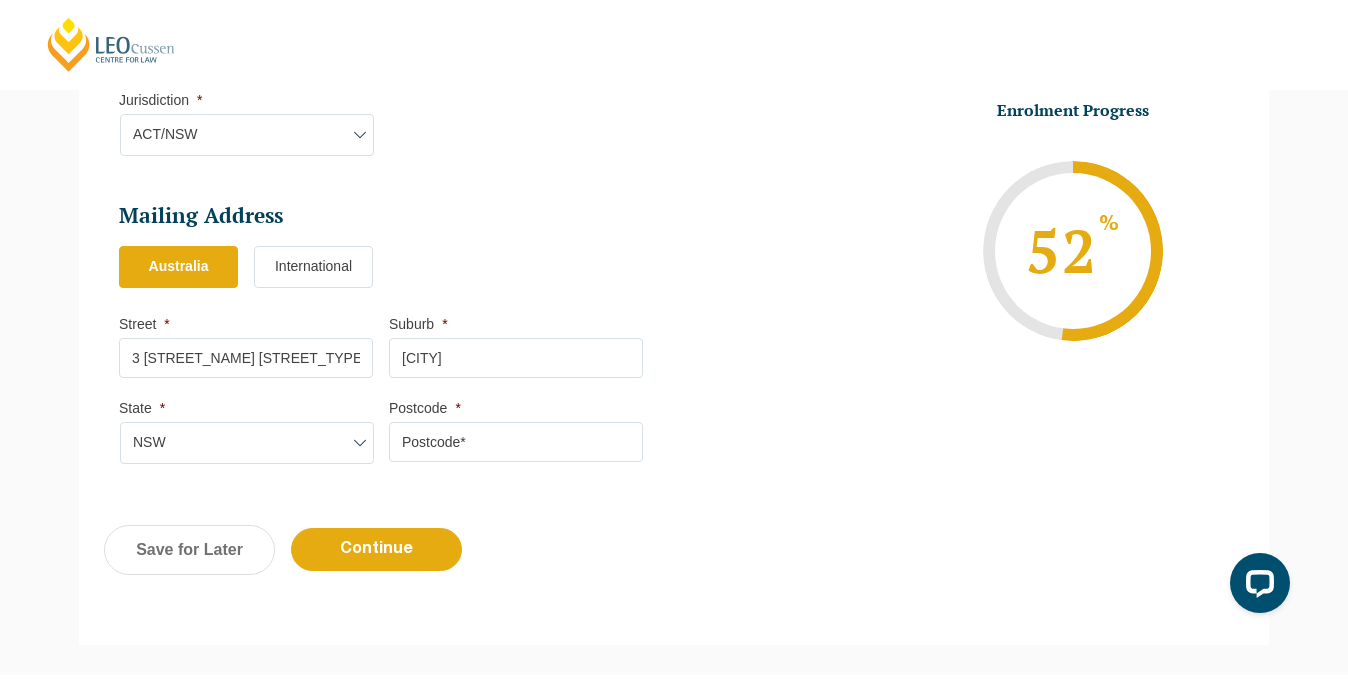 click on "Postcode *" at bounding box center (516, 442) 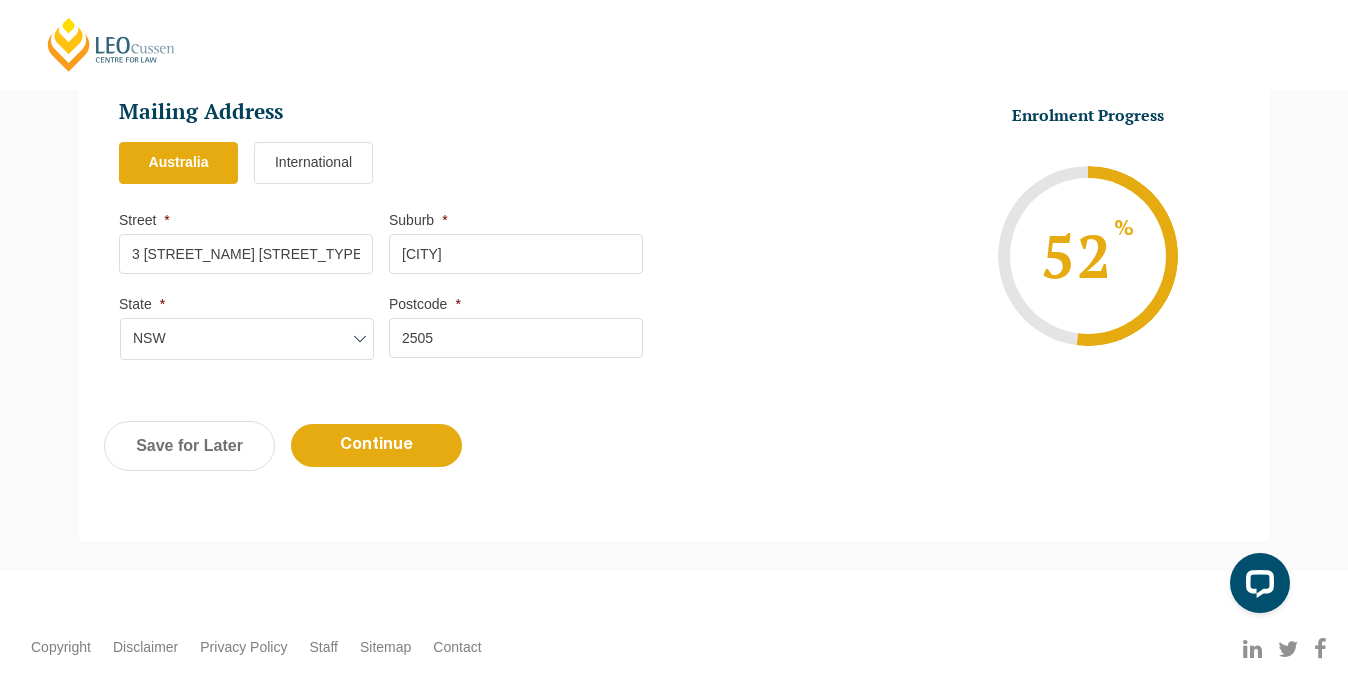 scroll, scrollTop: 1320, scrollLeft: 0, axis: vertical 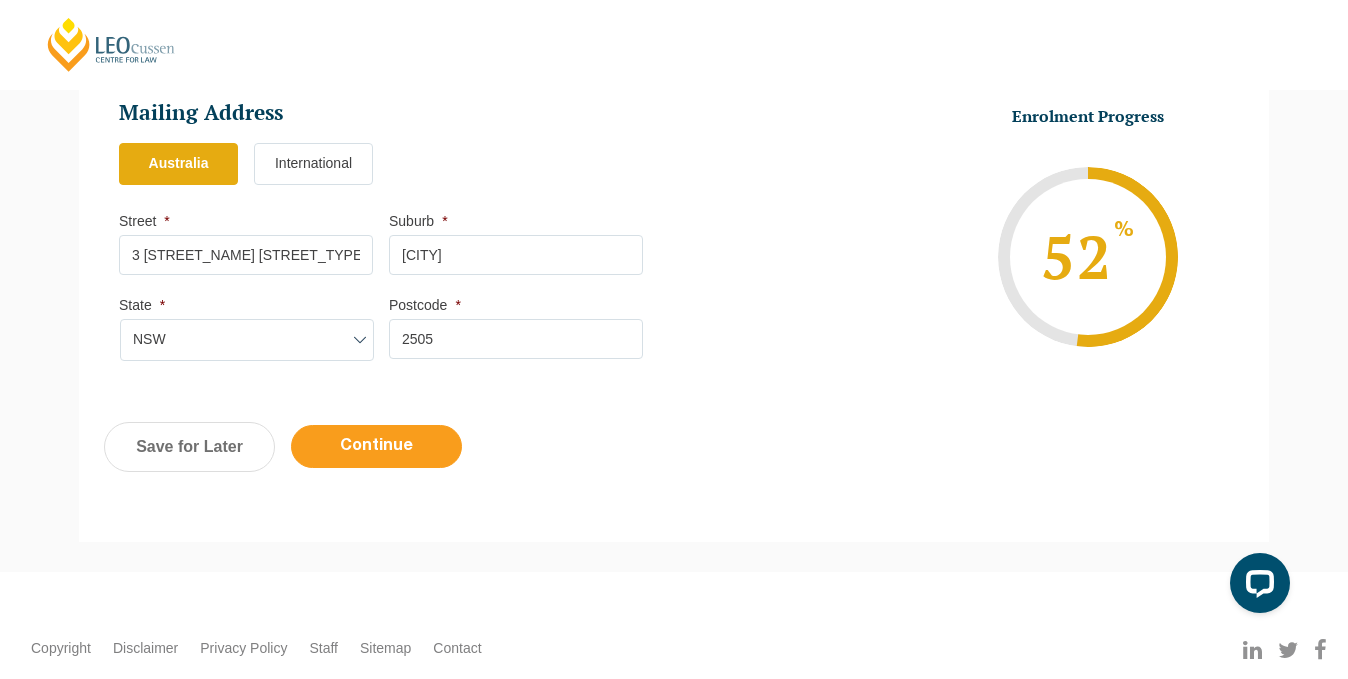 type on "2505" 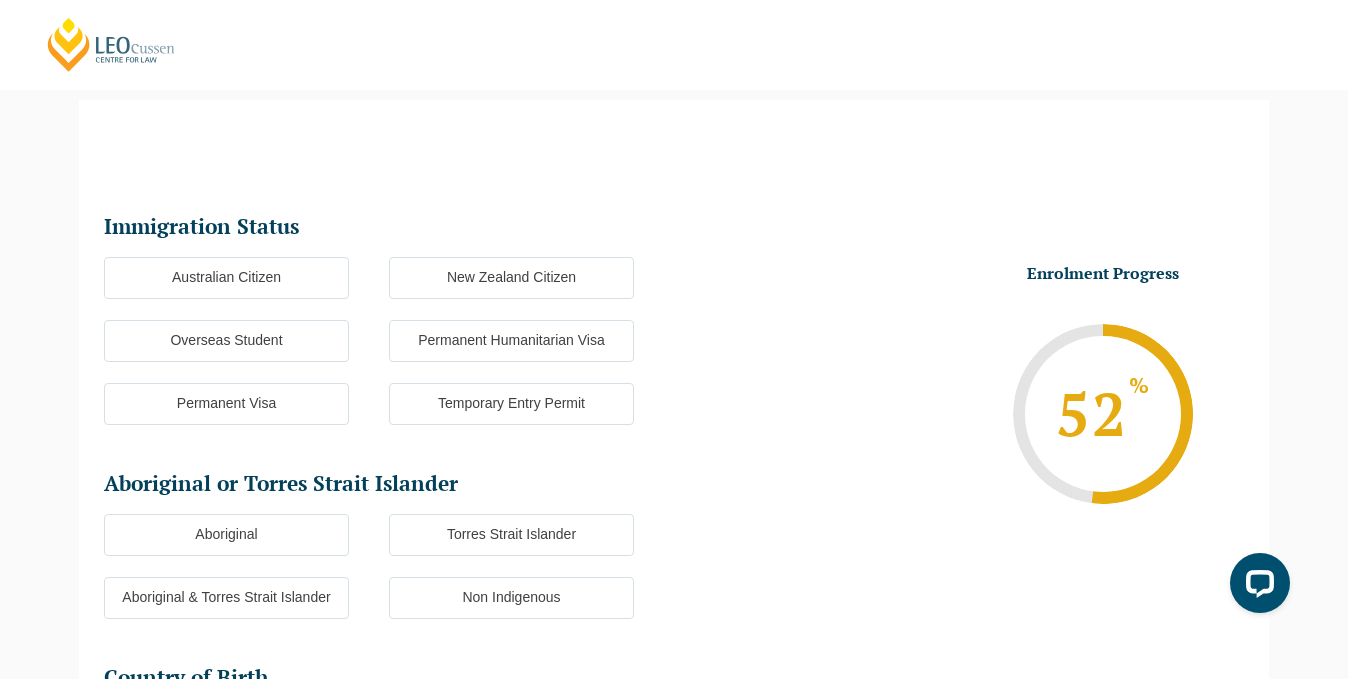 scroll, scrollTop: 0, scrollLeft: 0, axis: both 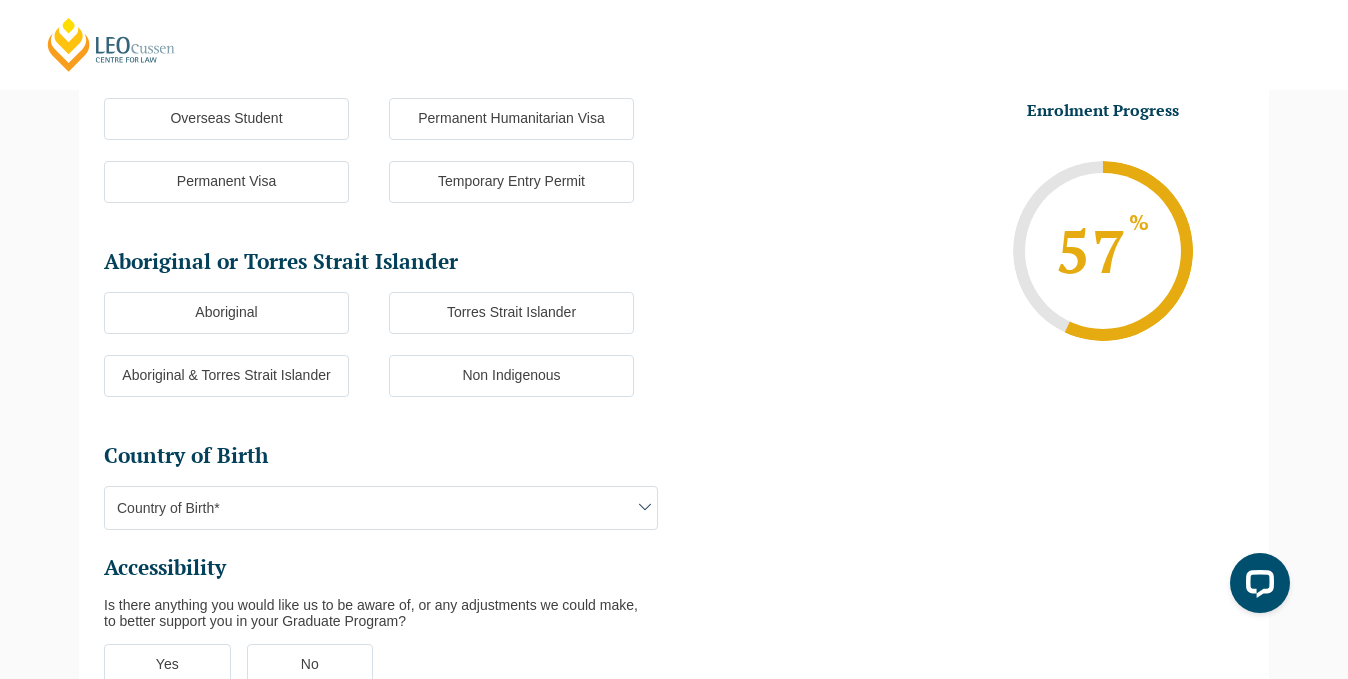 click on "Non Indigenous" at bounding box center [511, 376] 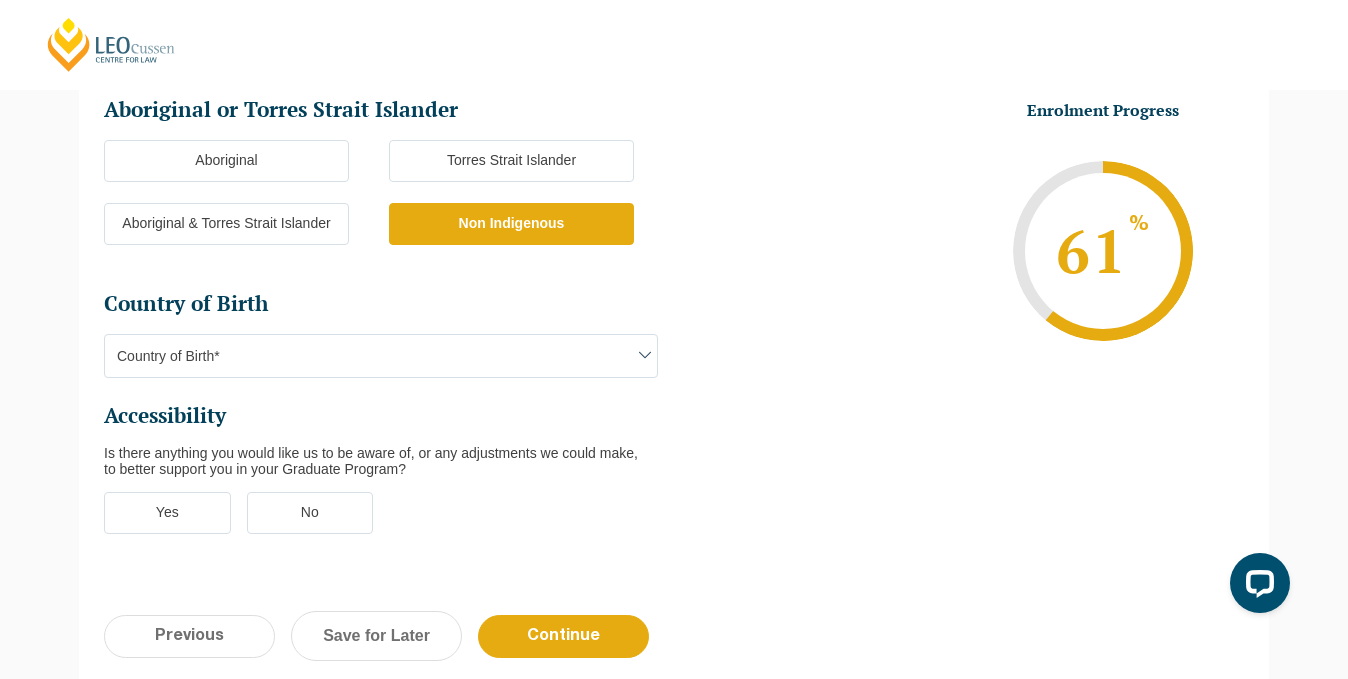 scroll, scrollTop: 559, scrollLeft: 0, axis: vertical 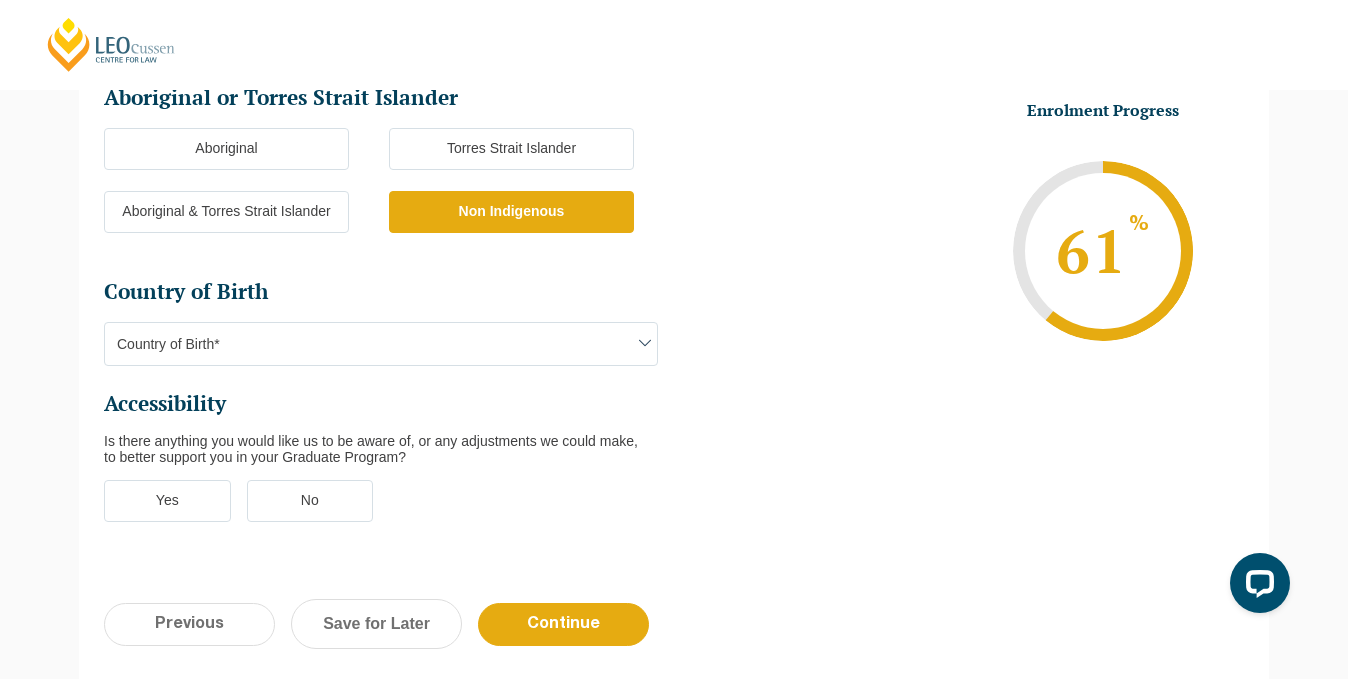 click on "Country of Birth*" at bounding box center (381, 344) 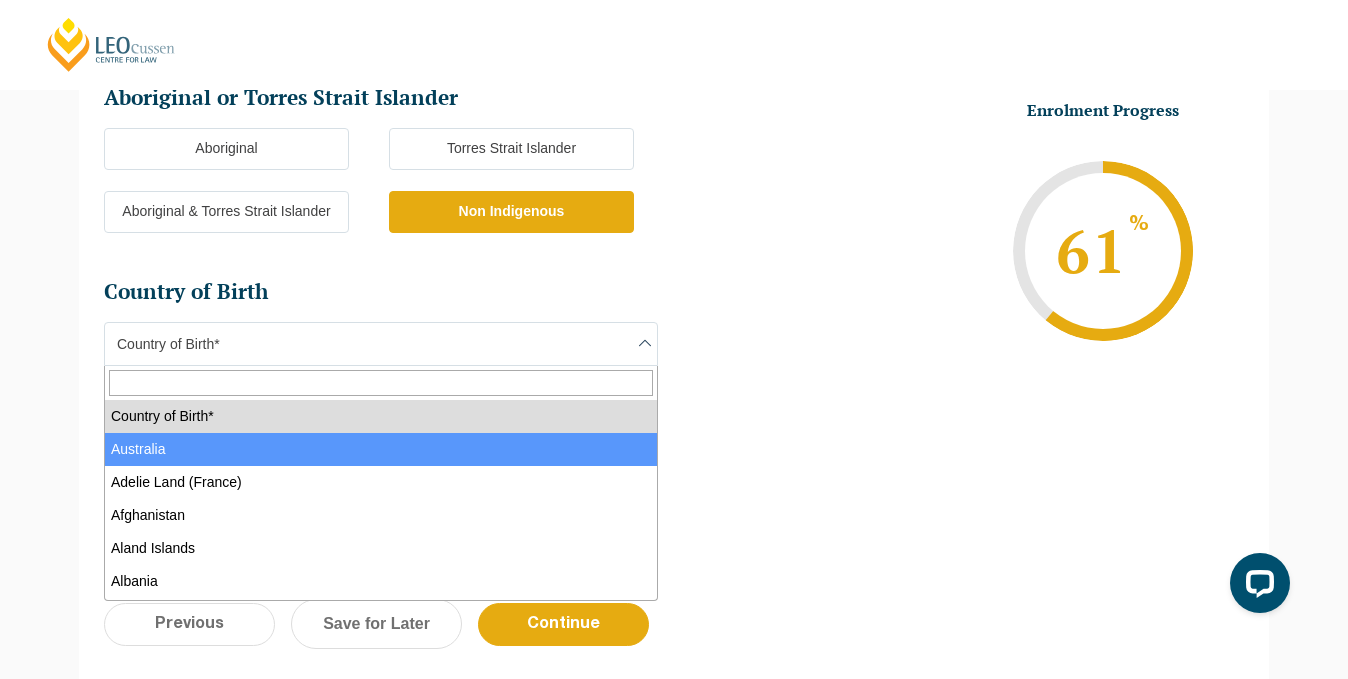 select on "Australia 1101" 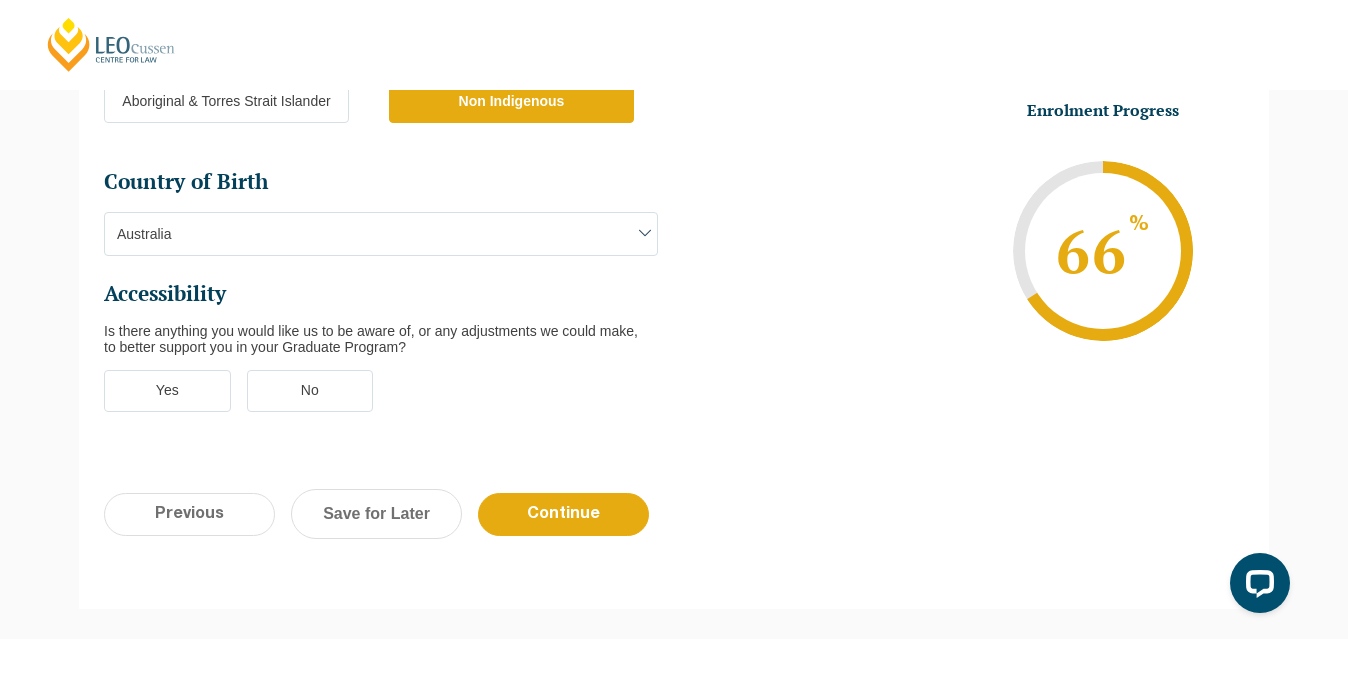 scroll, scrollTop: 668, scrollLeft: 0, axis: vertical 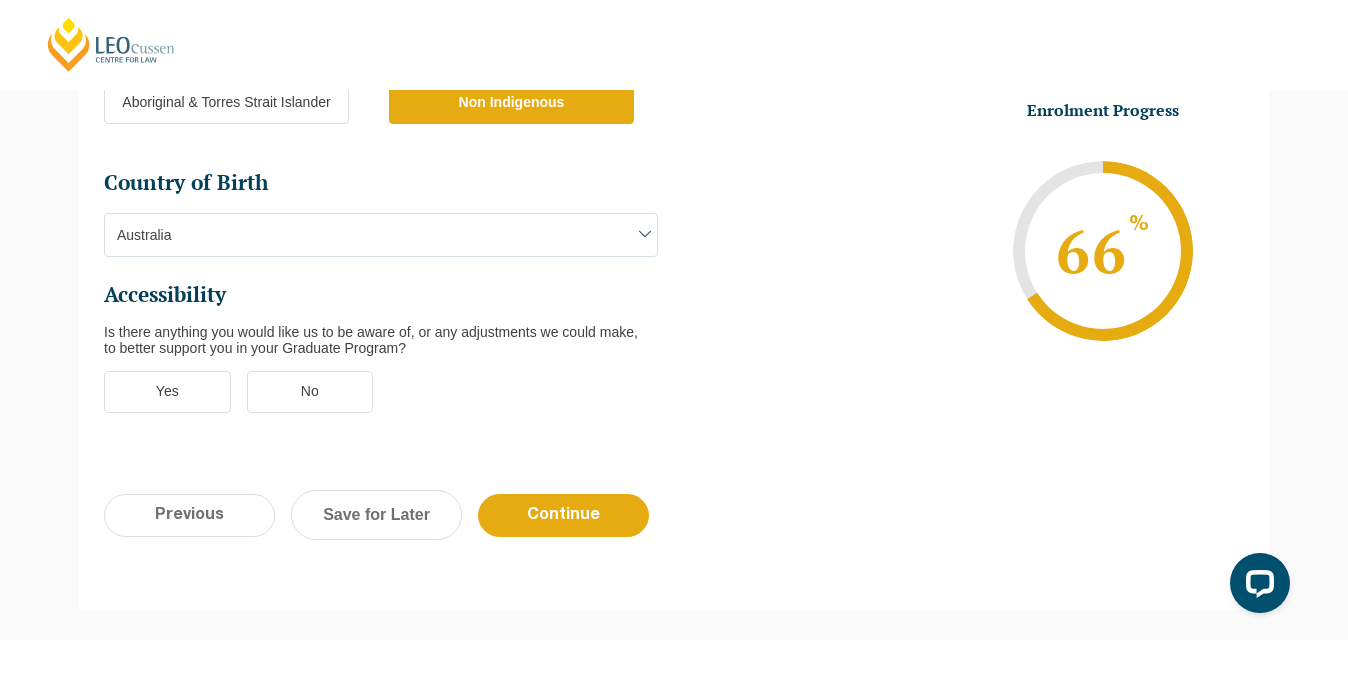 click on "No" at bounding box center [310, 392] 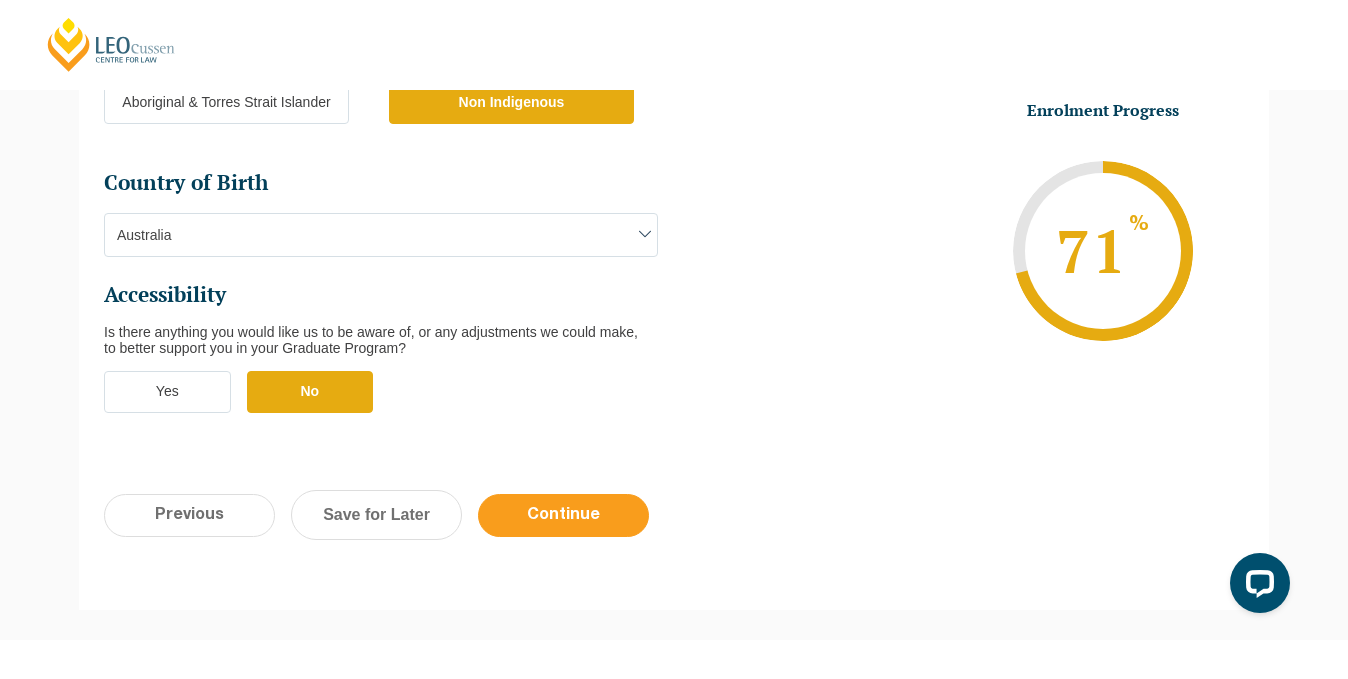 click on "Continue" at bounding box center [563, 515] 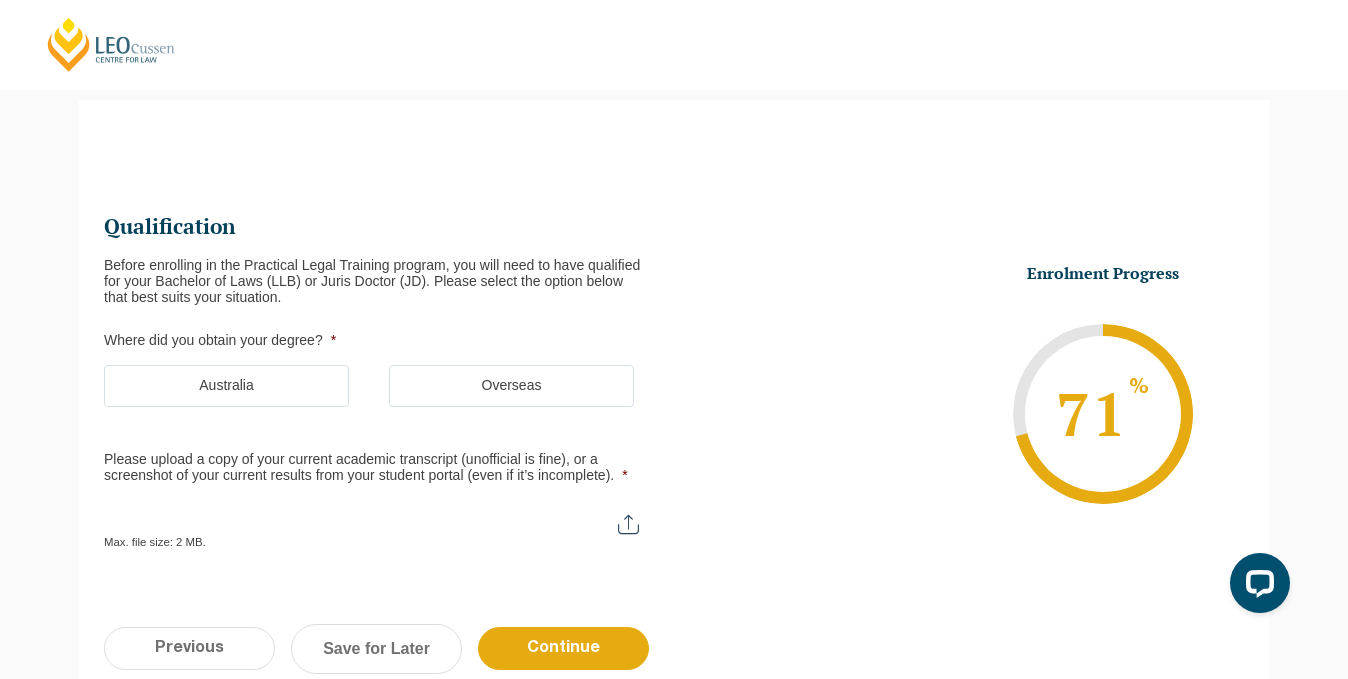 scroll, scrollTop: 0, scrollLeft: 0, axis: both 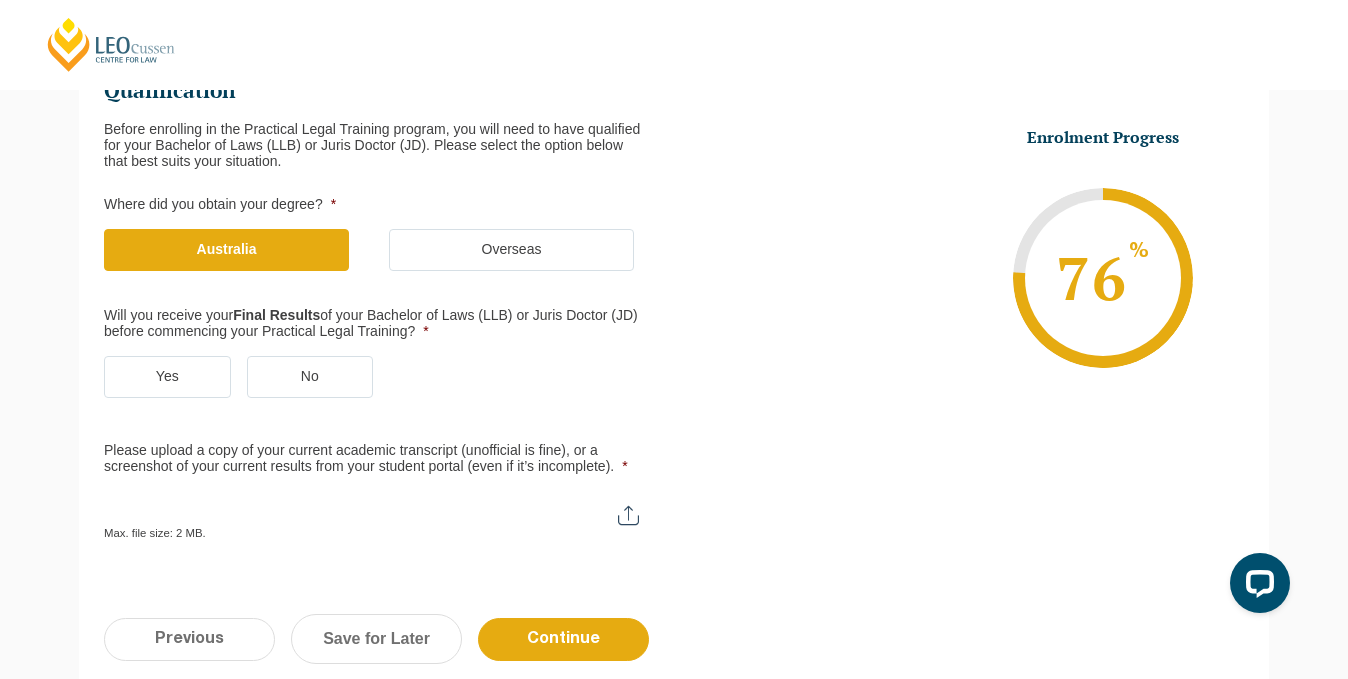 click on "No" at bounding box center (310, 377) 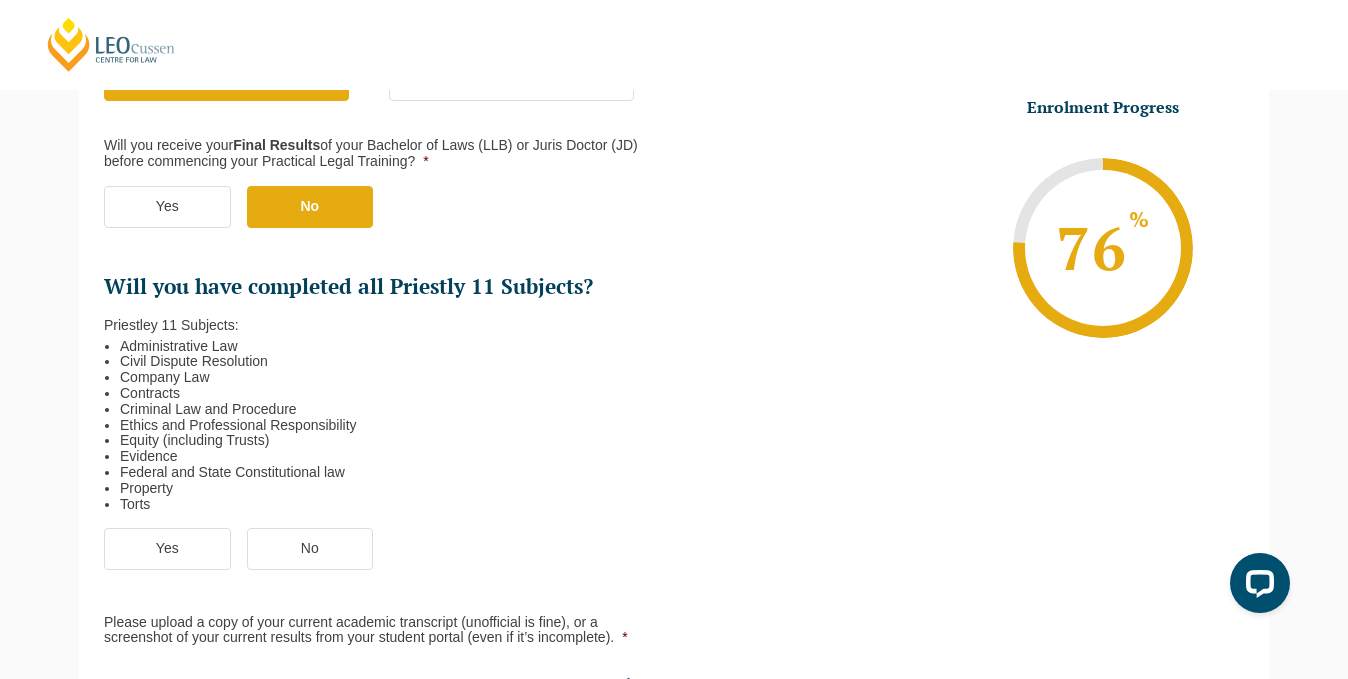 scroll, scrollTop: 478, scrollLeft: 0, axis: vertical 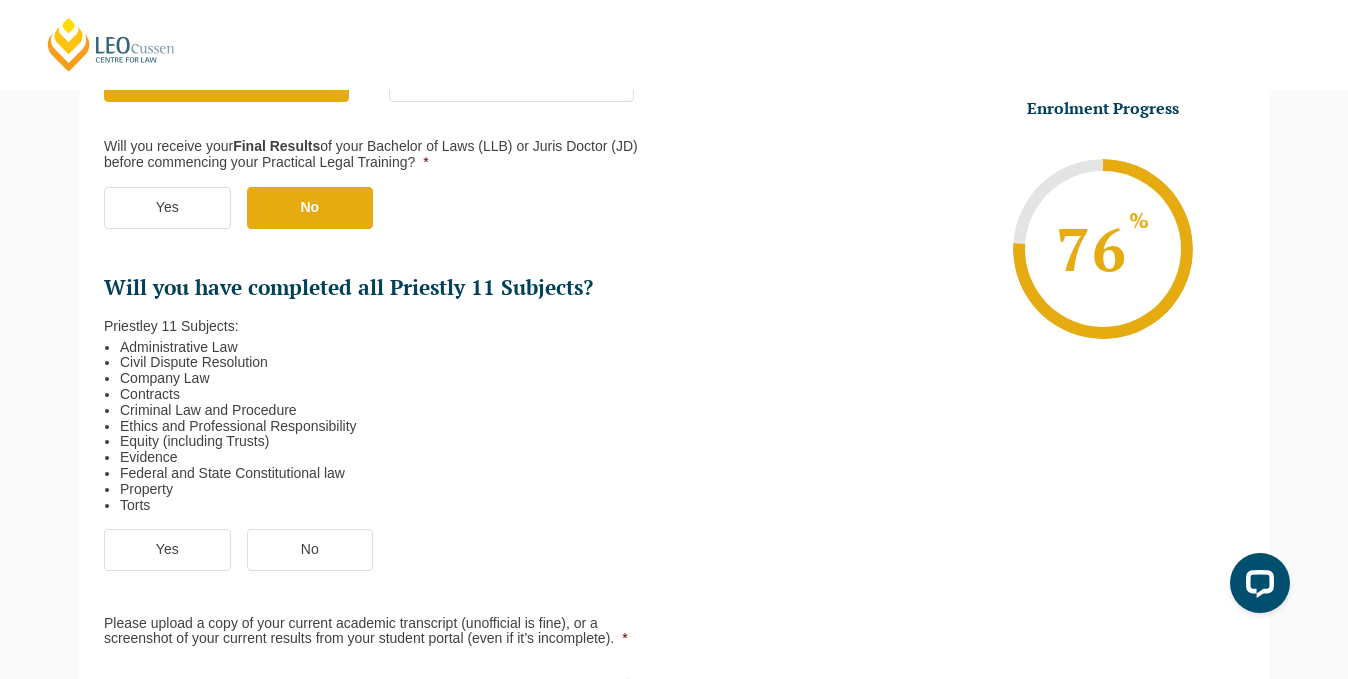 click on "Yes" at bounding box center (167, 550) 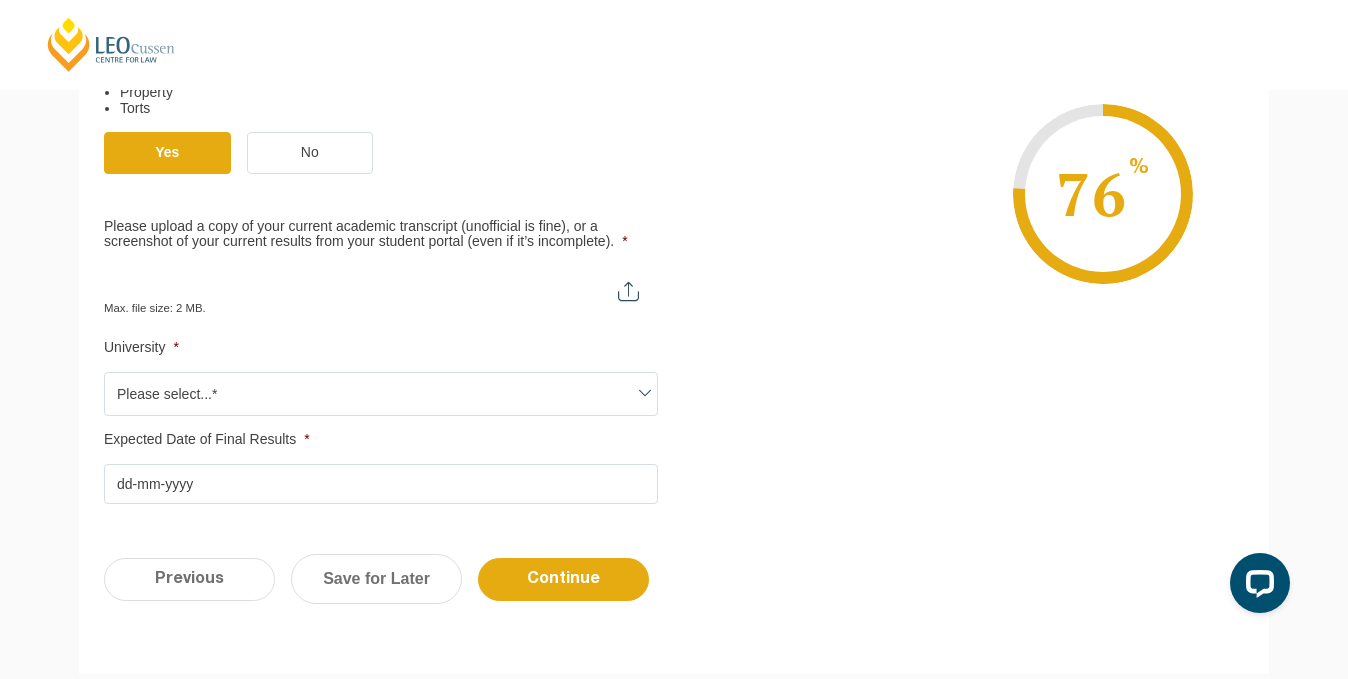 scroll, scrollTop: 878, scrollLeft: 0, axis: vertical 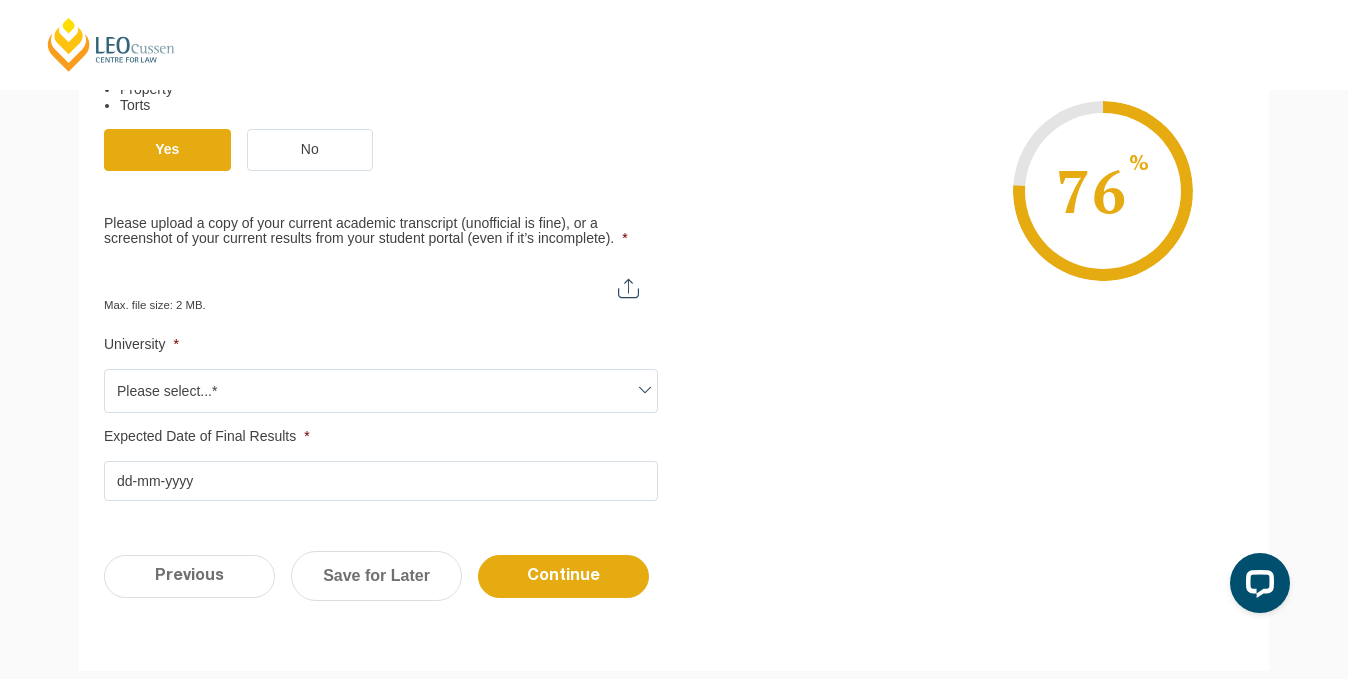 click on "Please select...*" at bounding box center (381, 391) 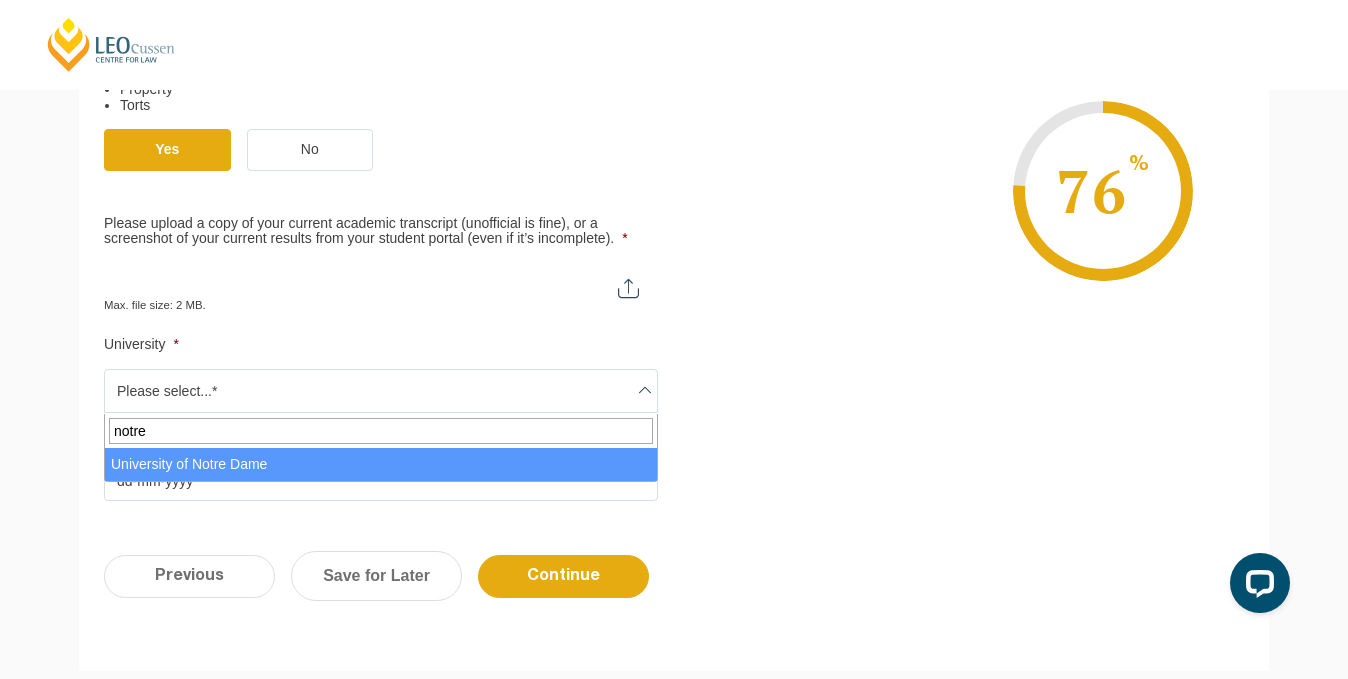 type on "notre" 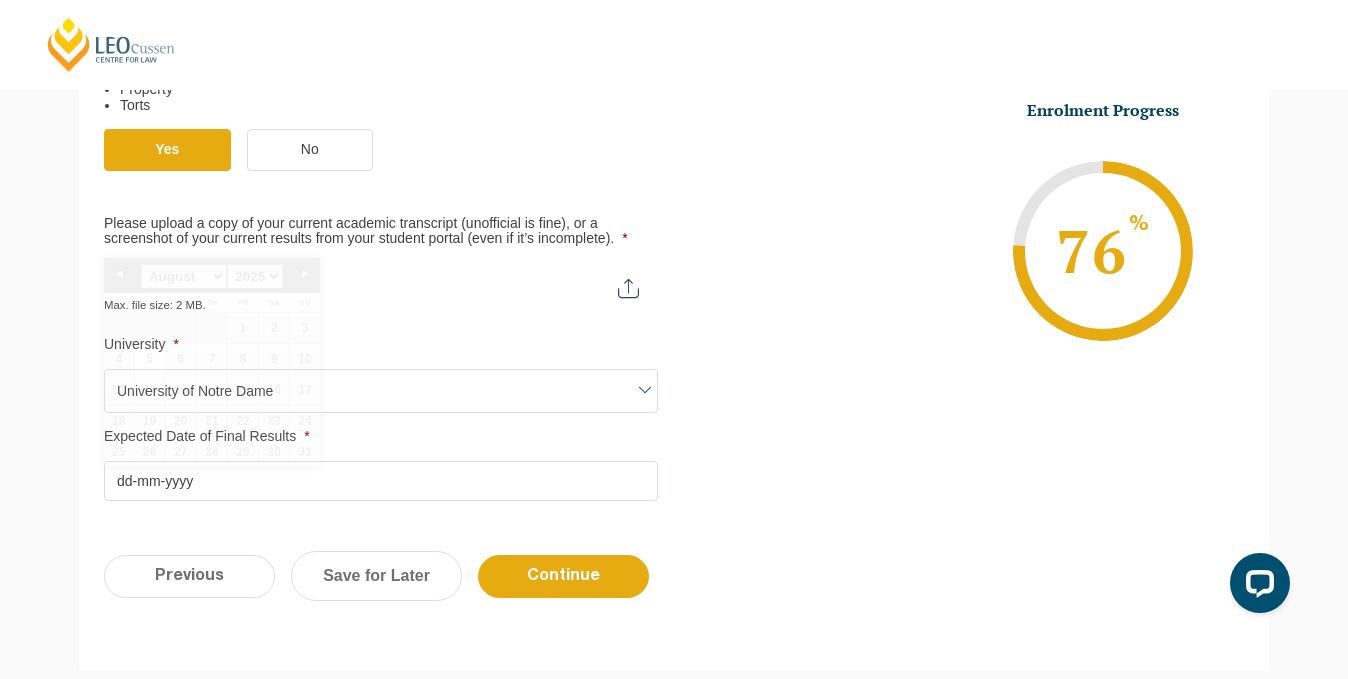 click on "Expected Date of Final Results *" at bounding box center [381, 481] 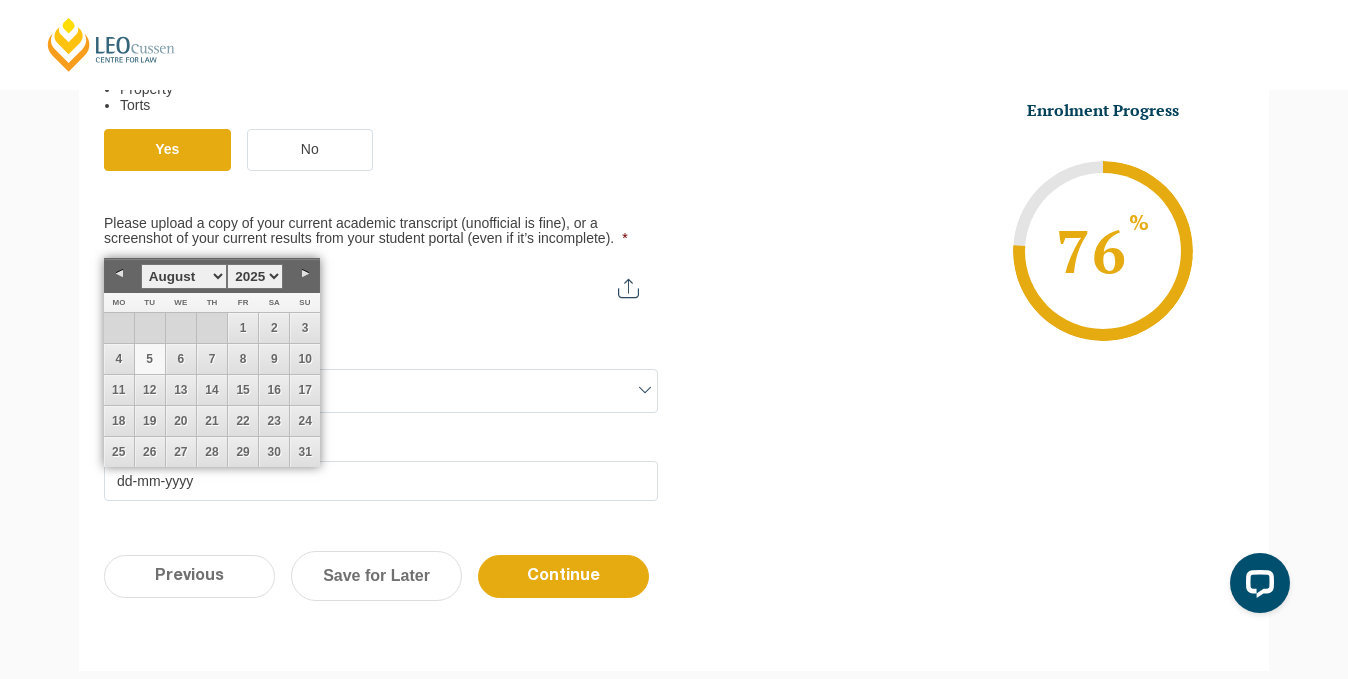 click on "Expected Date of Final Results *" at bounding box center [381, 481] 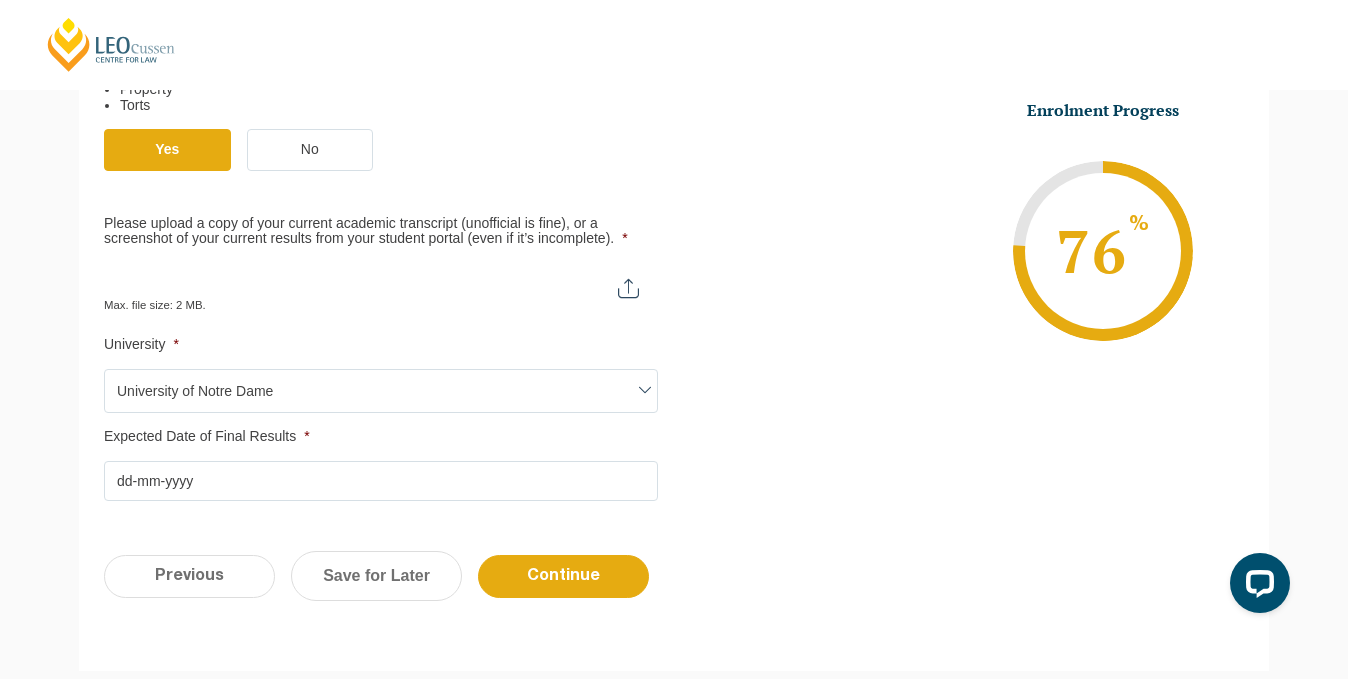 click on "Expected Date of Final Results *" at bounding box center (381, 481) 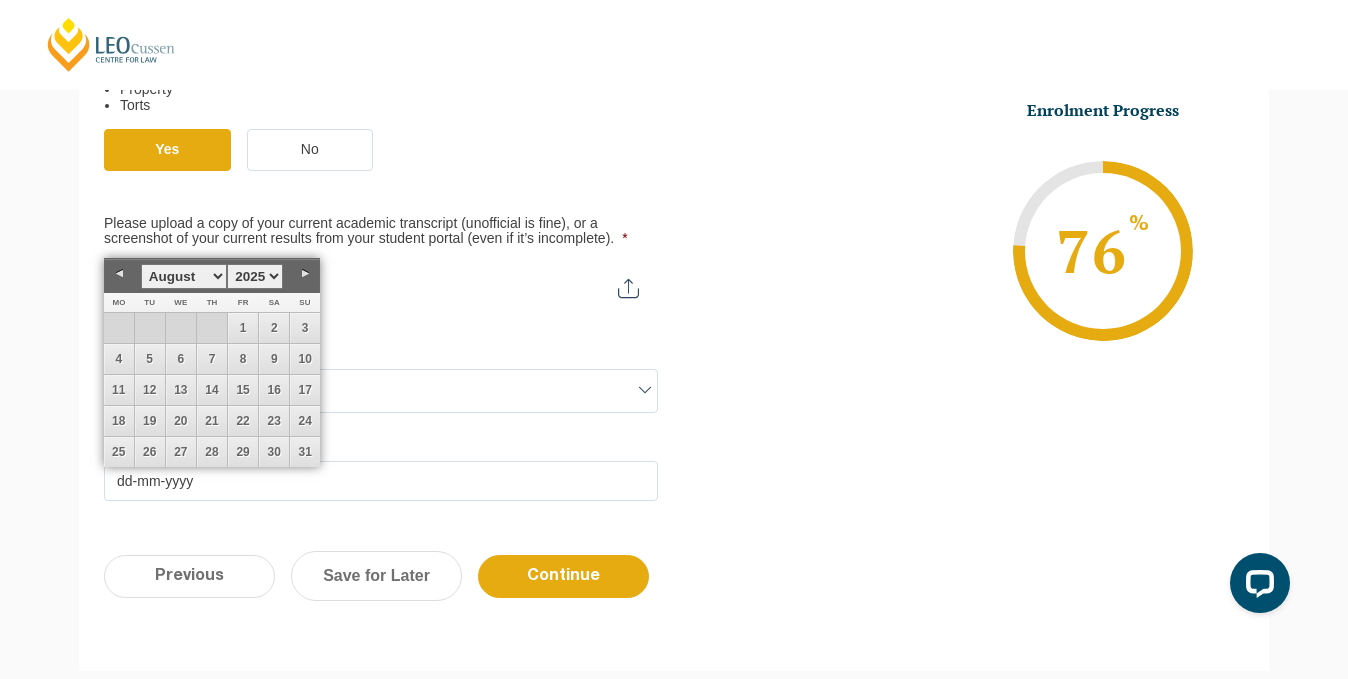 click on "1925 1926 1927 1928 1929 1930 1931 1932 1933 1934 1935 1936 1937 1938 1939 1940 1941 1942 1943 1944 1945 1946 1947 1948 1949 1950 1951 1952 1953 1954 1955 1956 1957 1958 1959 1960 1961 1962 1963 1964 1965 1966 1967 1968 1969 1970 1971 1972 1973 1974 1975 1976 1977 1978 1979 1980 1981 1982 1983 1984 1985 1986 1987 1988 1989 1990 1991 1992 1993 1994 1995 1996 1997 1998 1999 2000 2001 2002 2003 2004 2005 2006 2007 2008 2009 2010 2011 2012 2013 2014 2015 2016 2017 2018 2019 2020 2021 2022 2023 2024 2025 2026 2027 2028 2029 2030 2031 2032 2033 2034 2035 2036 2037 2038 2039 2040 2041 2042 2043 2044 2045" at bounding box center [255, 276] 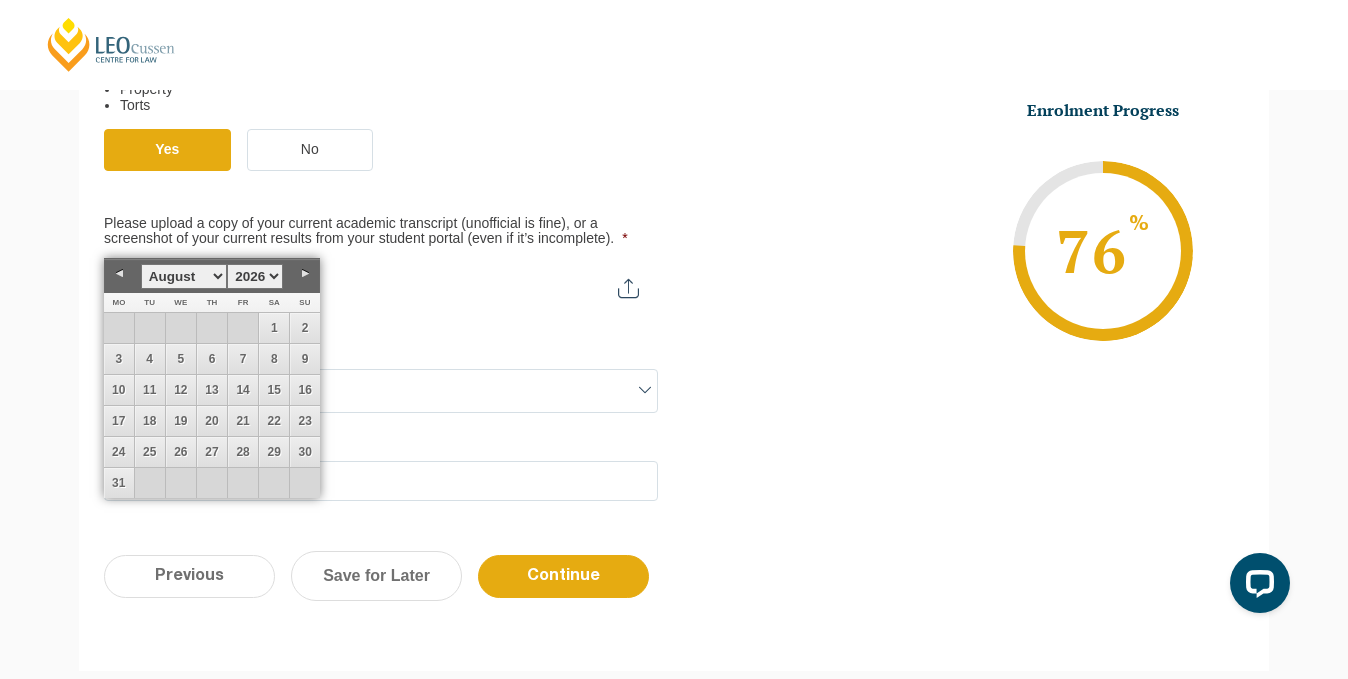 click on "January February March April May June July August September October November December" at bounding box center (184, 276) 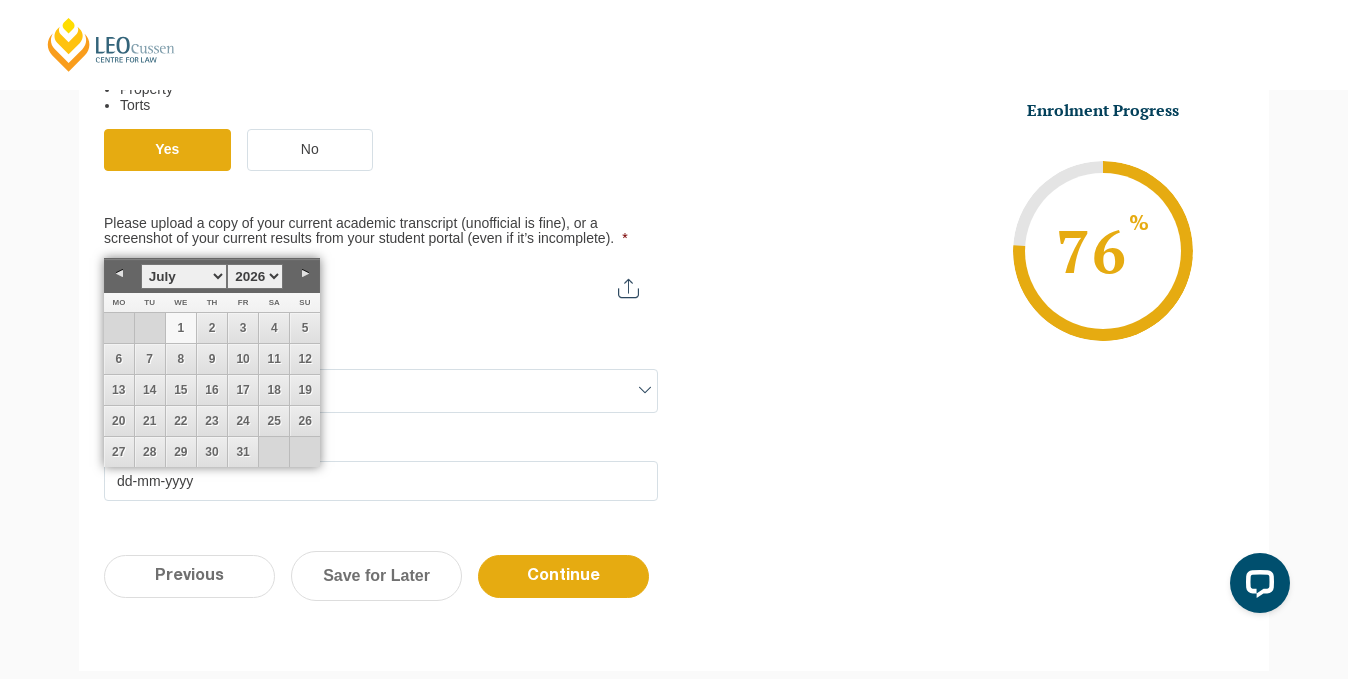 click on "1" at bounding box center (181, 328) 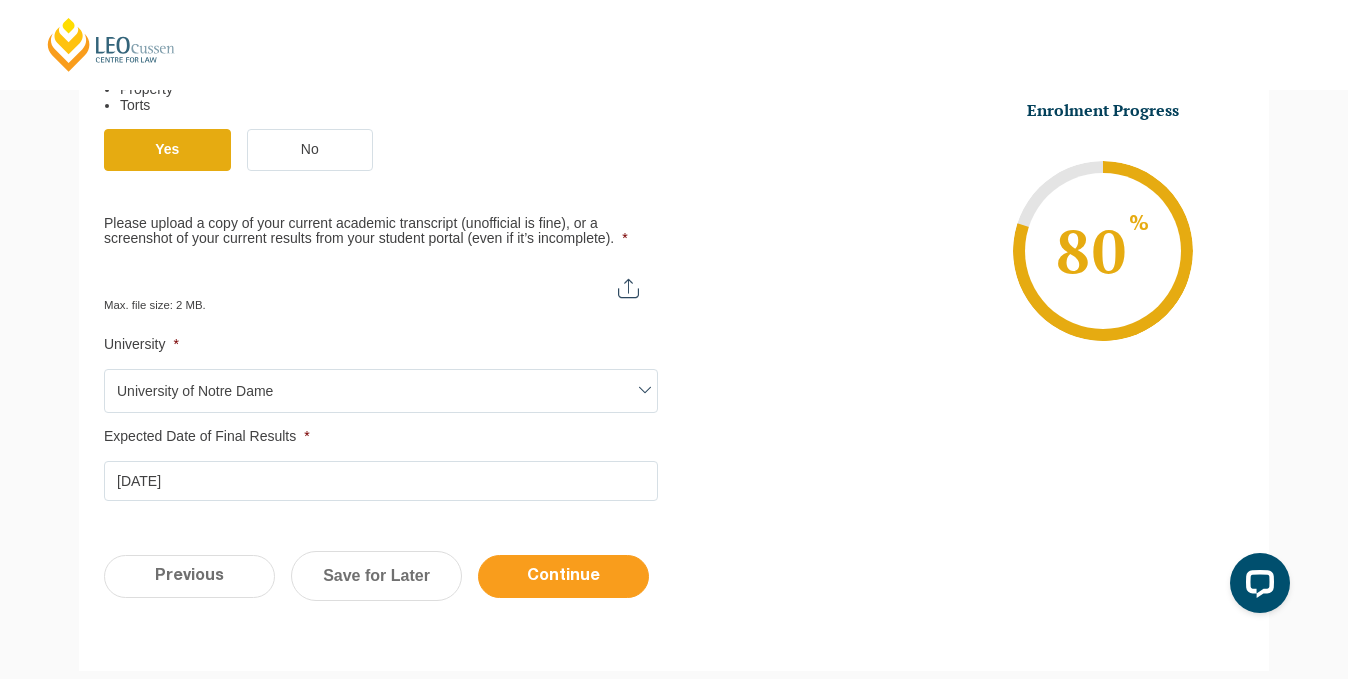 click on "Continue" at bounding box center (563, 576) 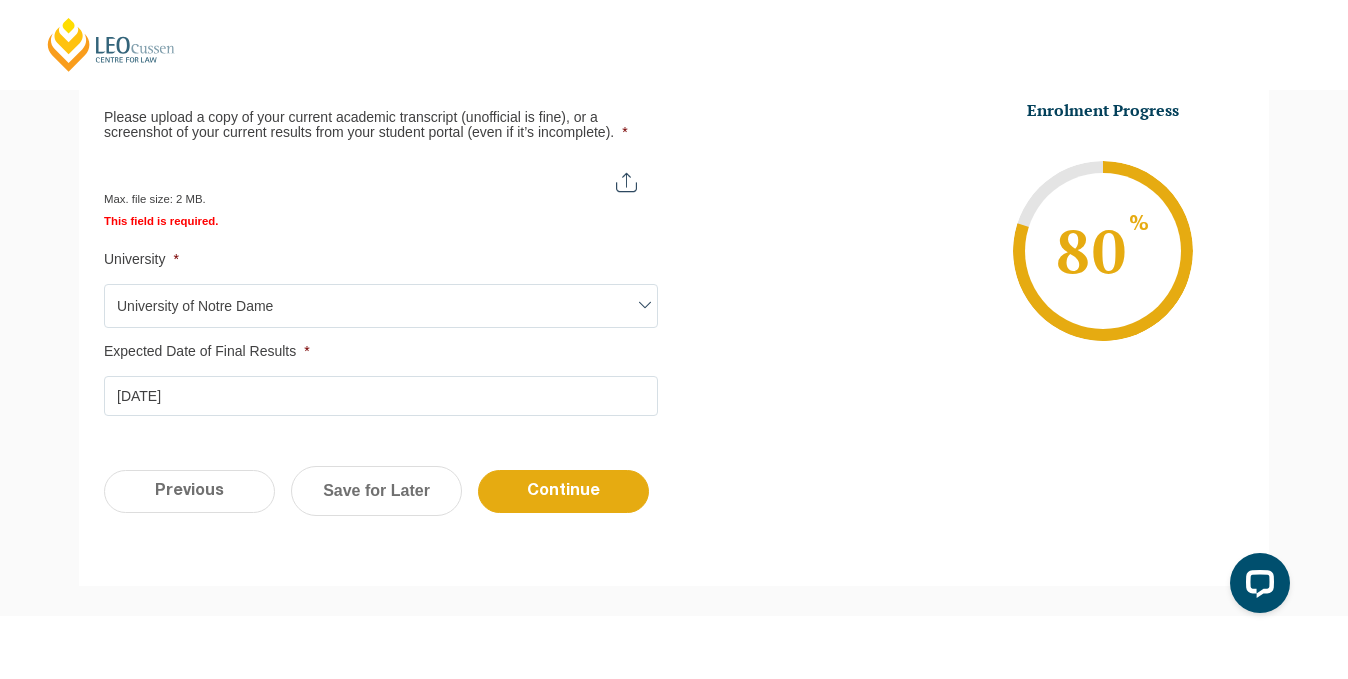 scroll, scrollTop: 1086, scrollLeft: 0, axis: vertical 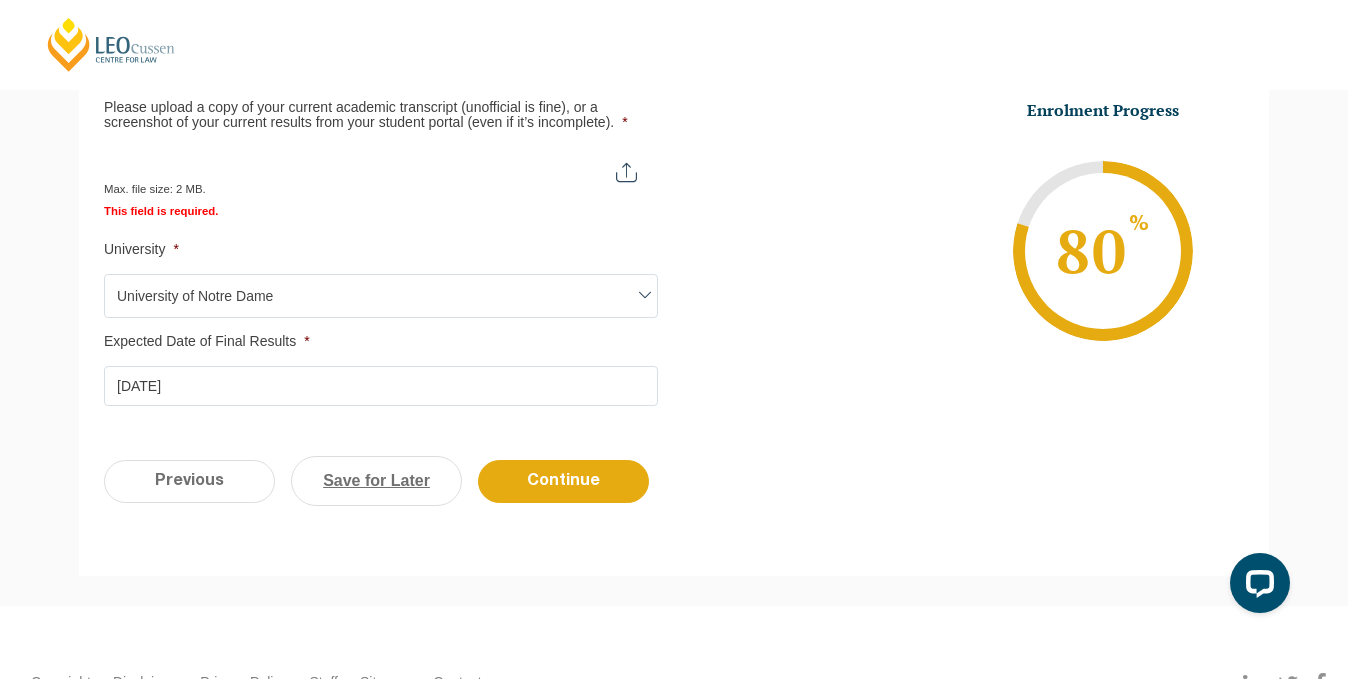 click on "Save for Later" at bounding box center (376, 481) 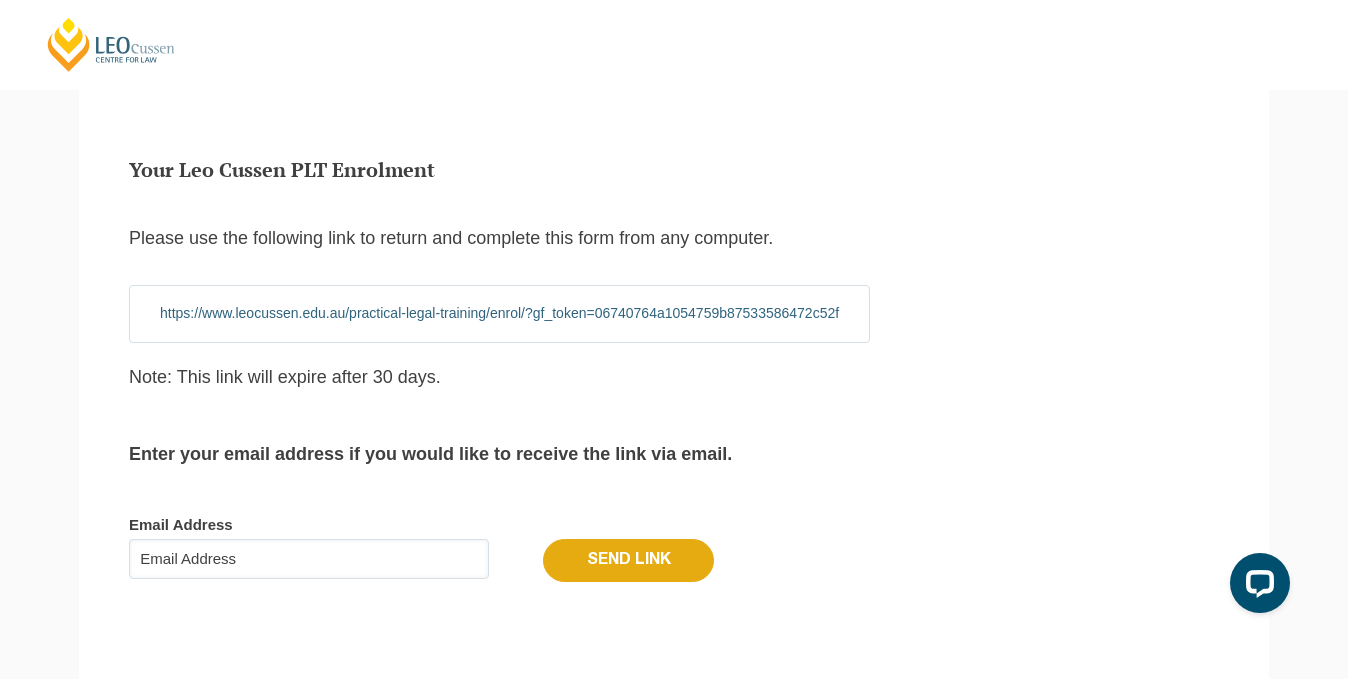 scroll, scrollTop: 159, scrollLeft: 0, axis: vertical 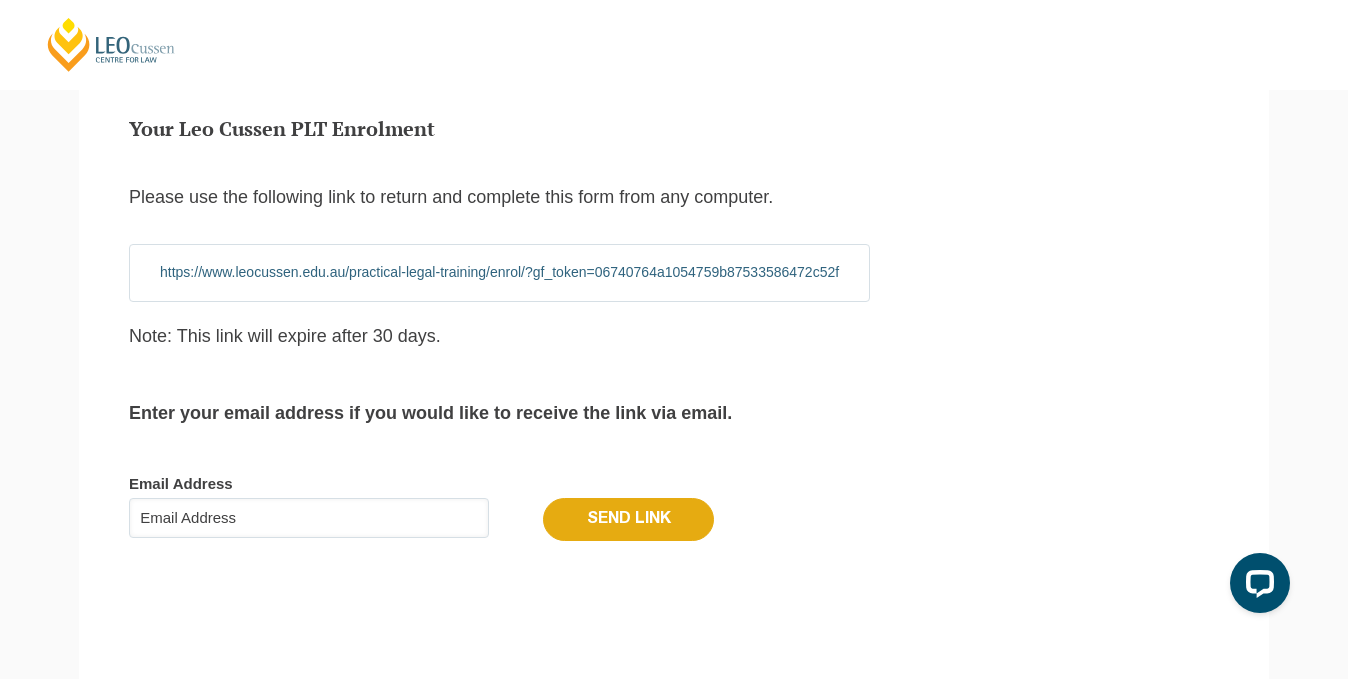 click on "Email Address" at bounding box center (309, 518) 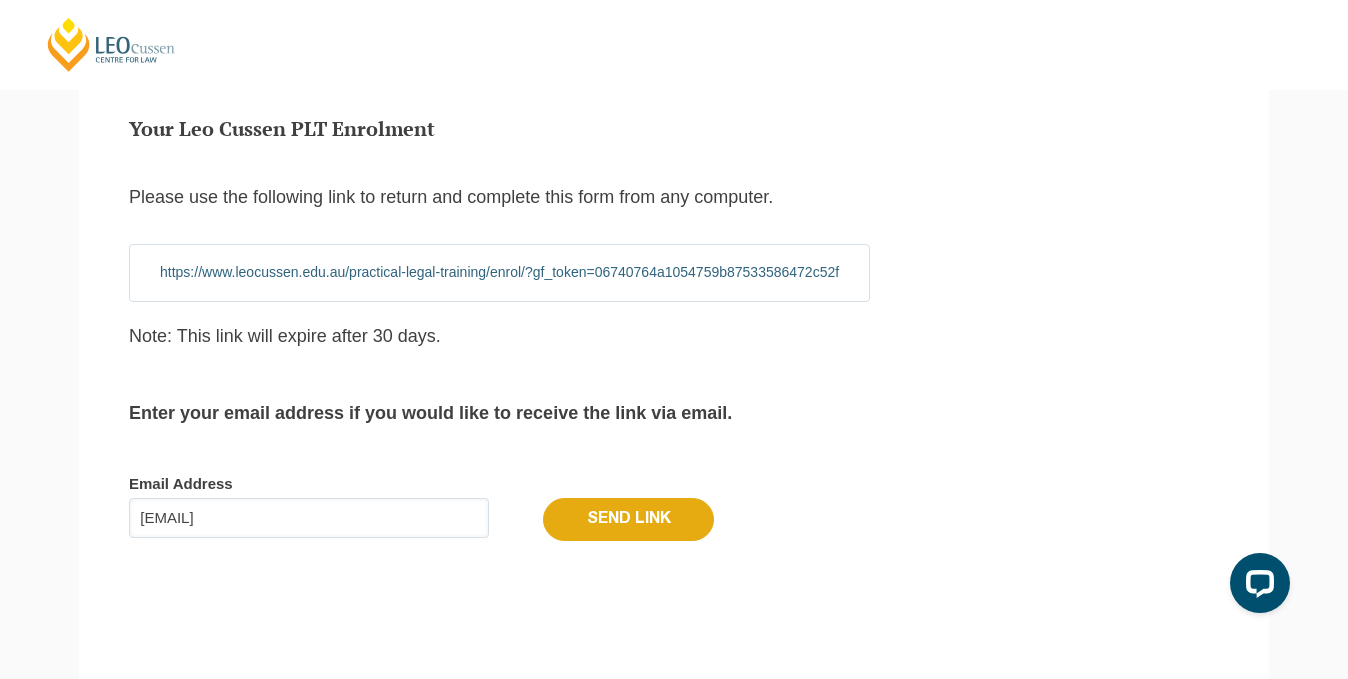 type on "lanatrembath1@gmail.com" 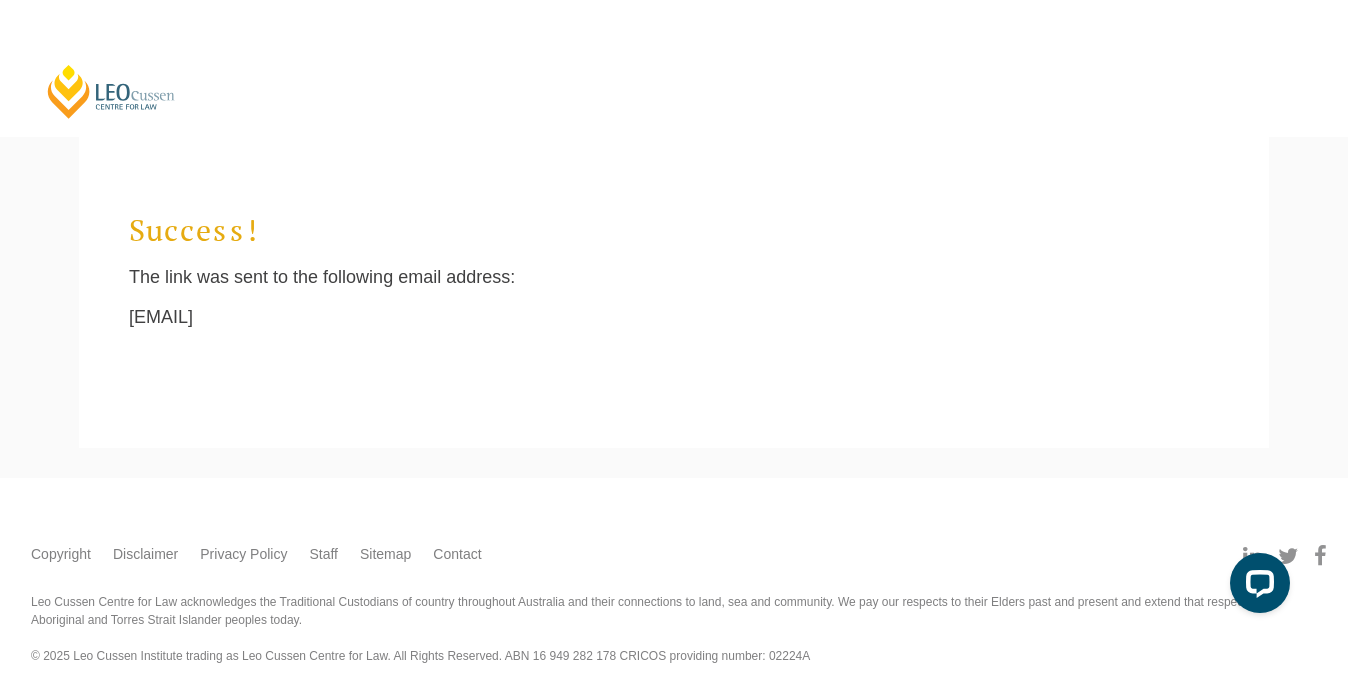 scroll, scrollTop: 19, scrollLeft: 8, axis: both 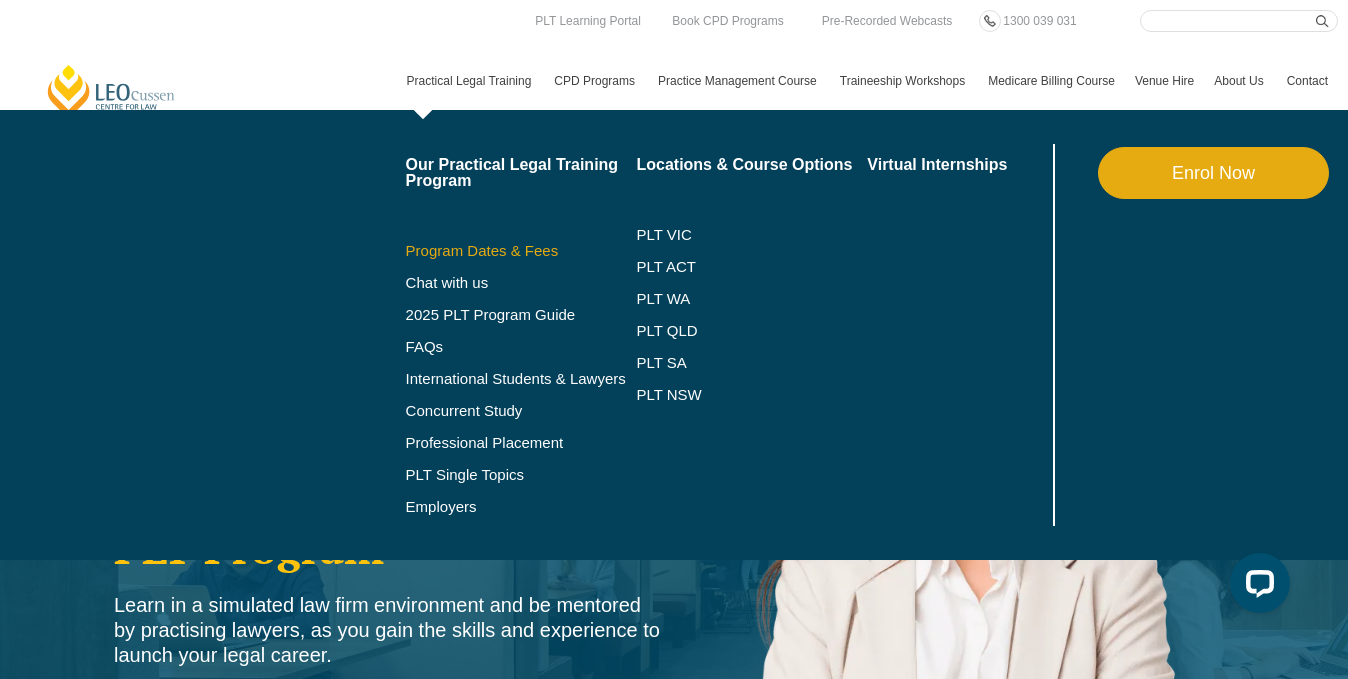 click on "Program Dates & Fees" at bounding box center (521, 251) 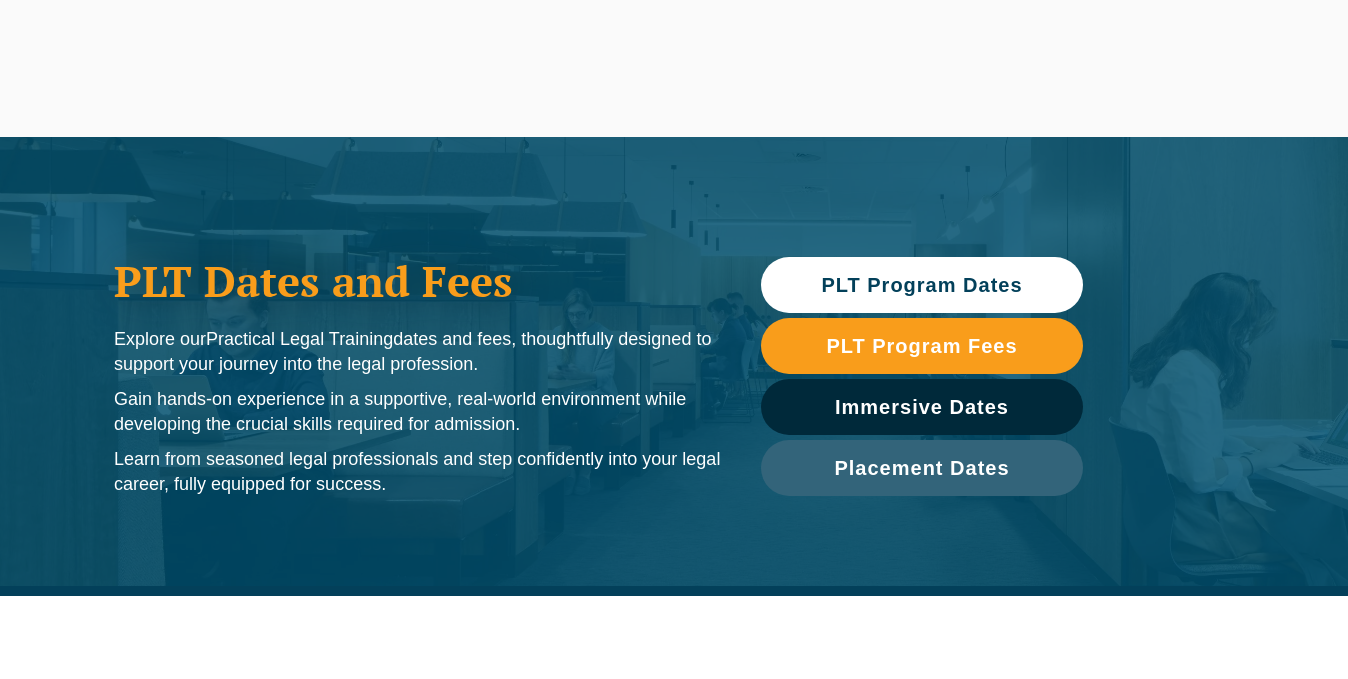scroll, scrollTop: 596, scrollLeft: 0, axis: vertical 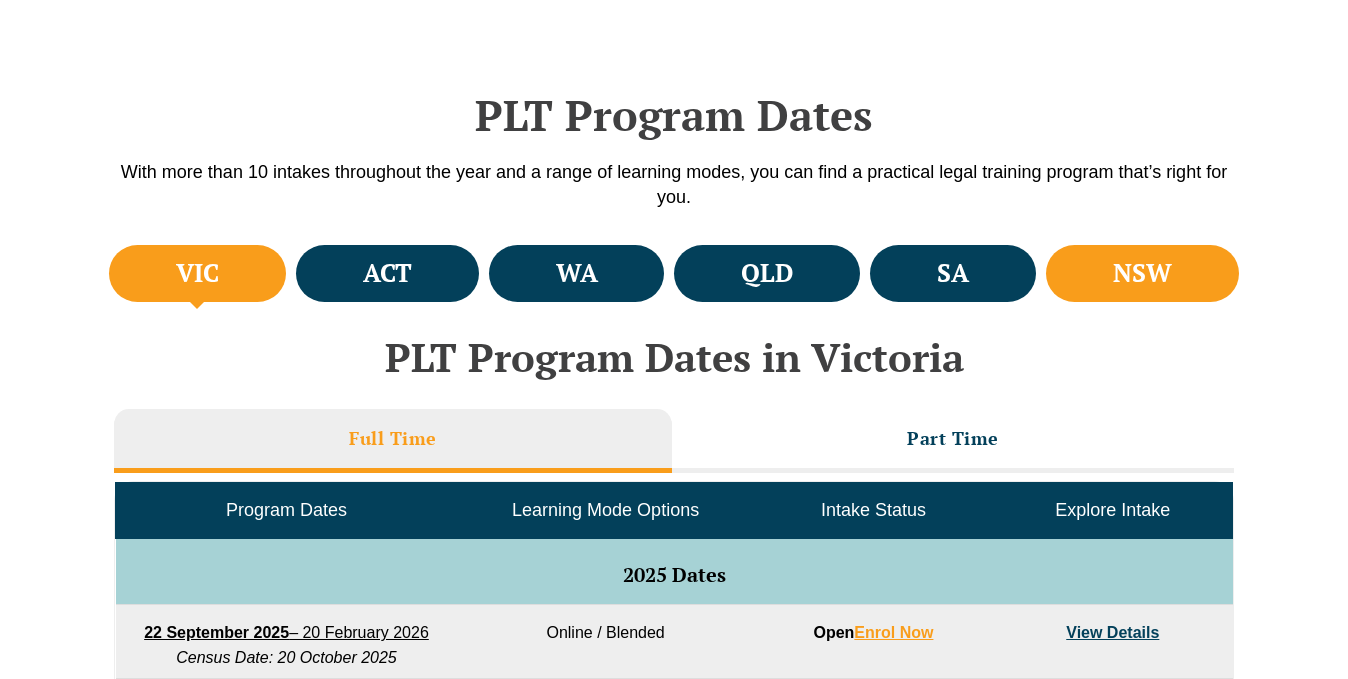 click on "NSW" at bounding box center (1142, 273) 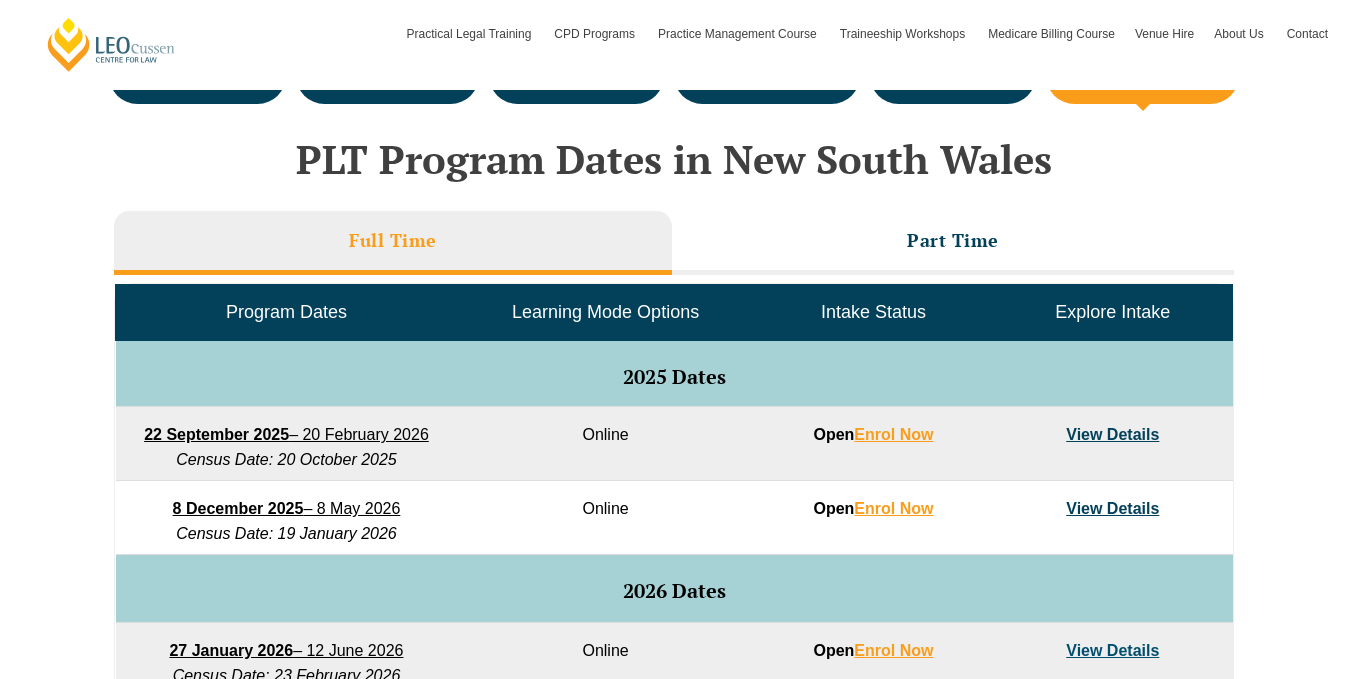 scroll, scrollTop: 1052, scrollLeft: 0, axis: vertical 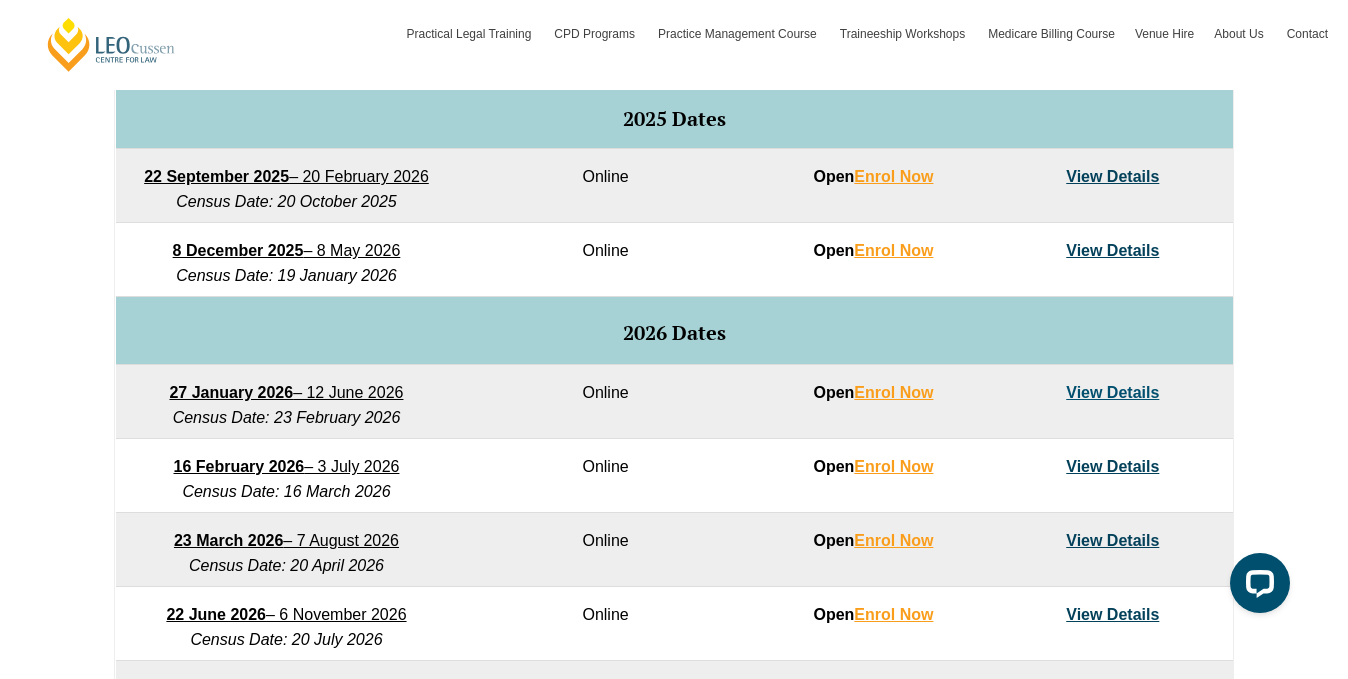 click on "View Details" at bounding box center [1112, 392] 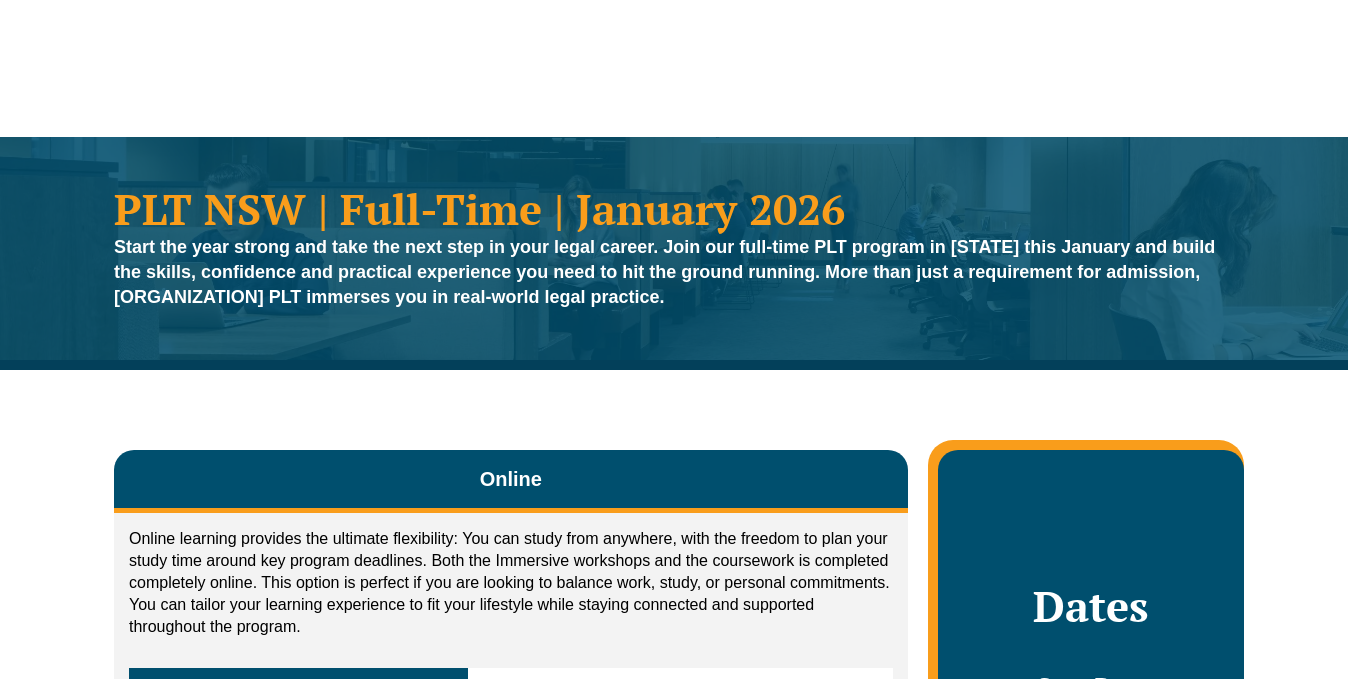 scroll, scrollTop: 464, scrollLeft: 0, axis: vertical 